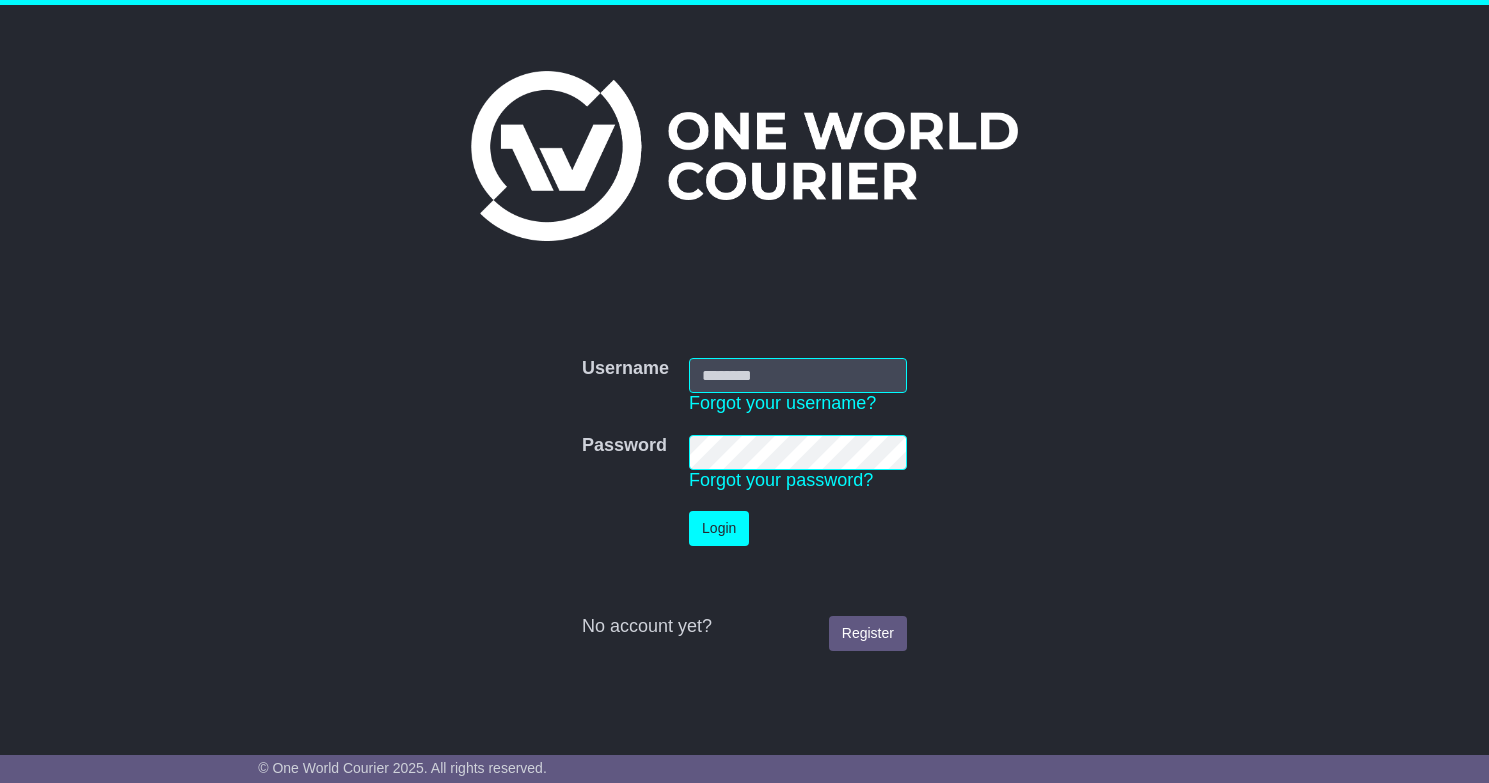 scroll, scrollTop: 0, scrollLeft: 0, axis: both 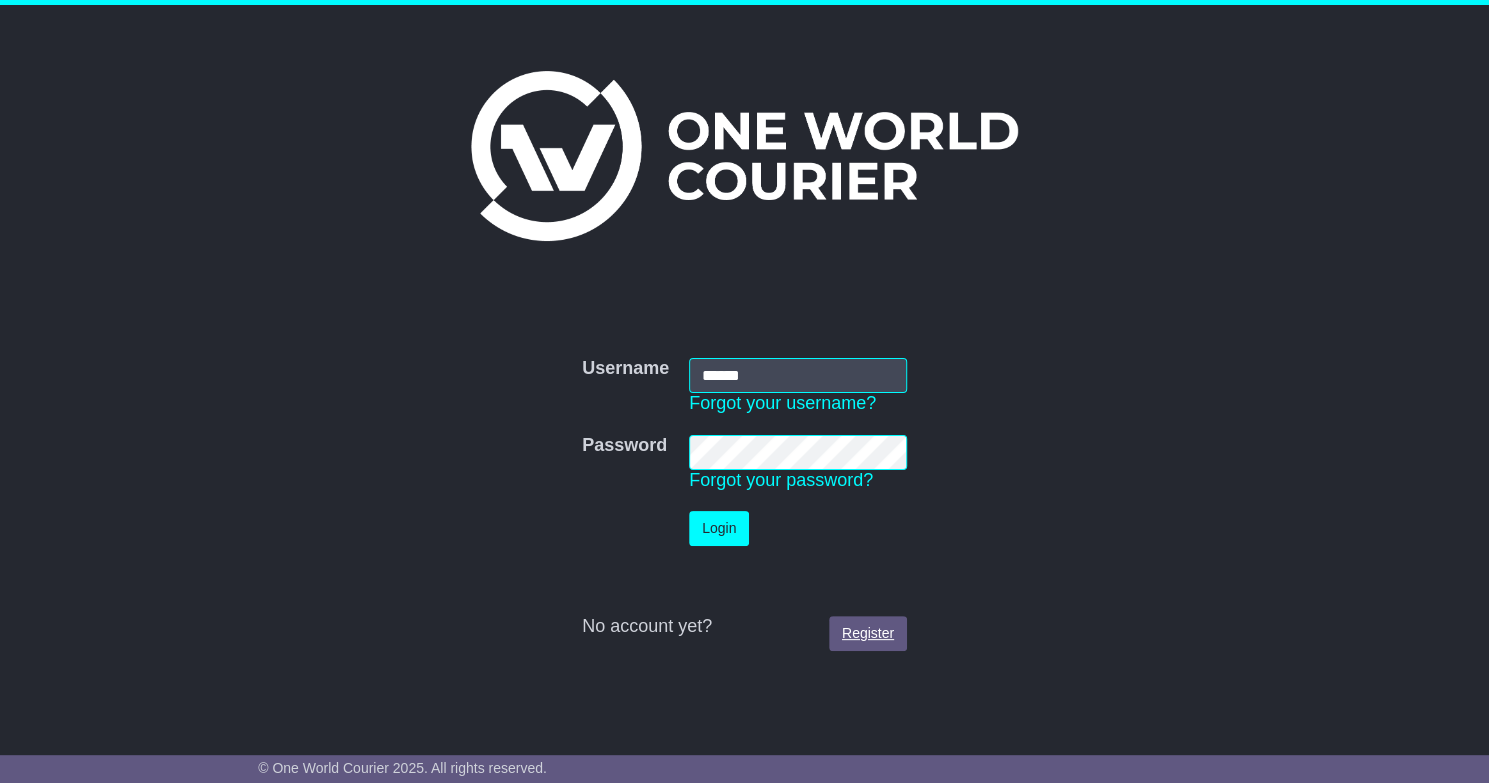 type on "******" 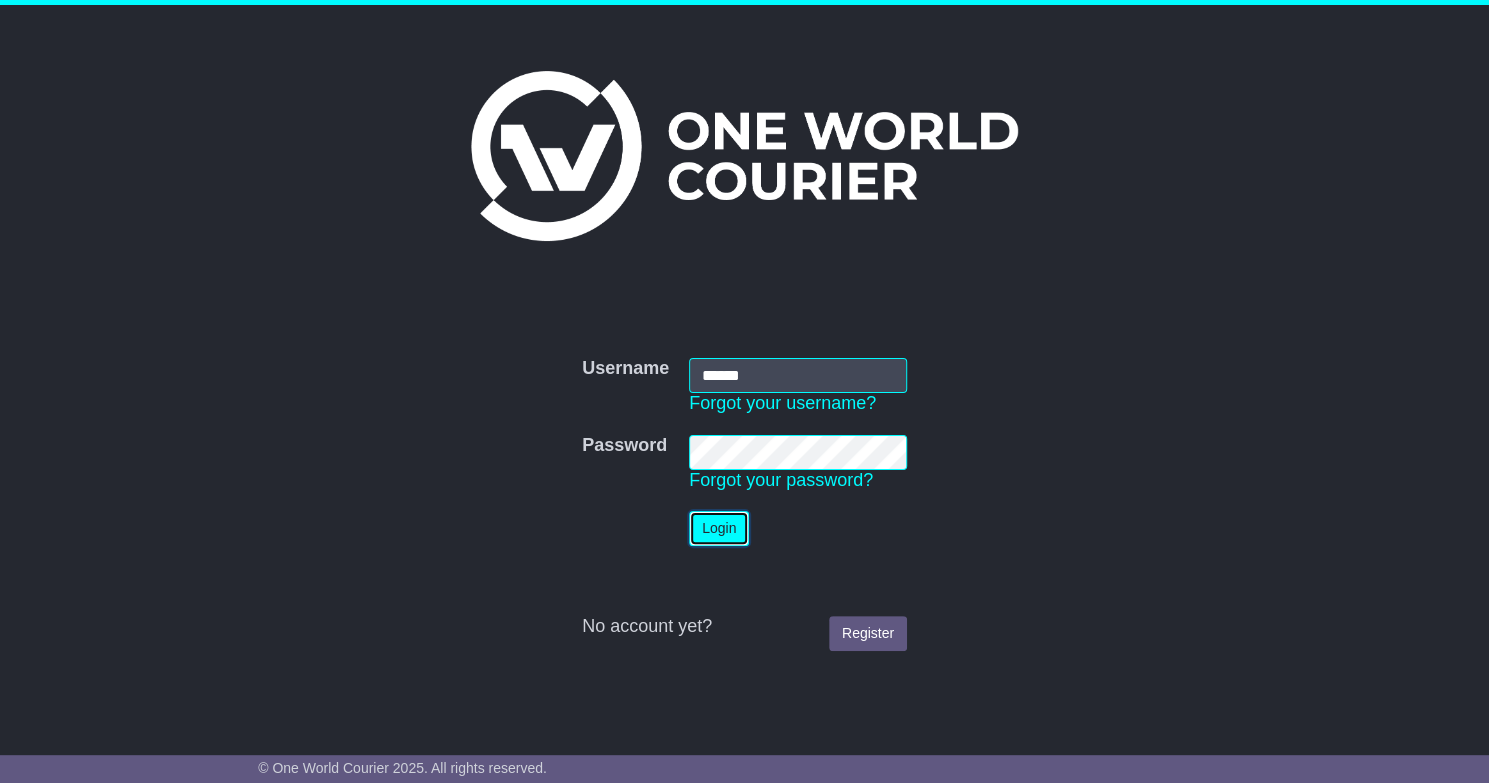 click on "Login" at bounding box center [719, 528] 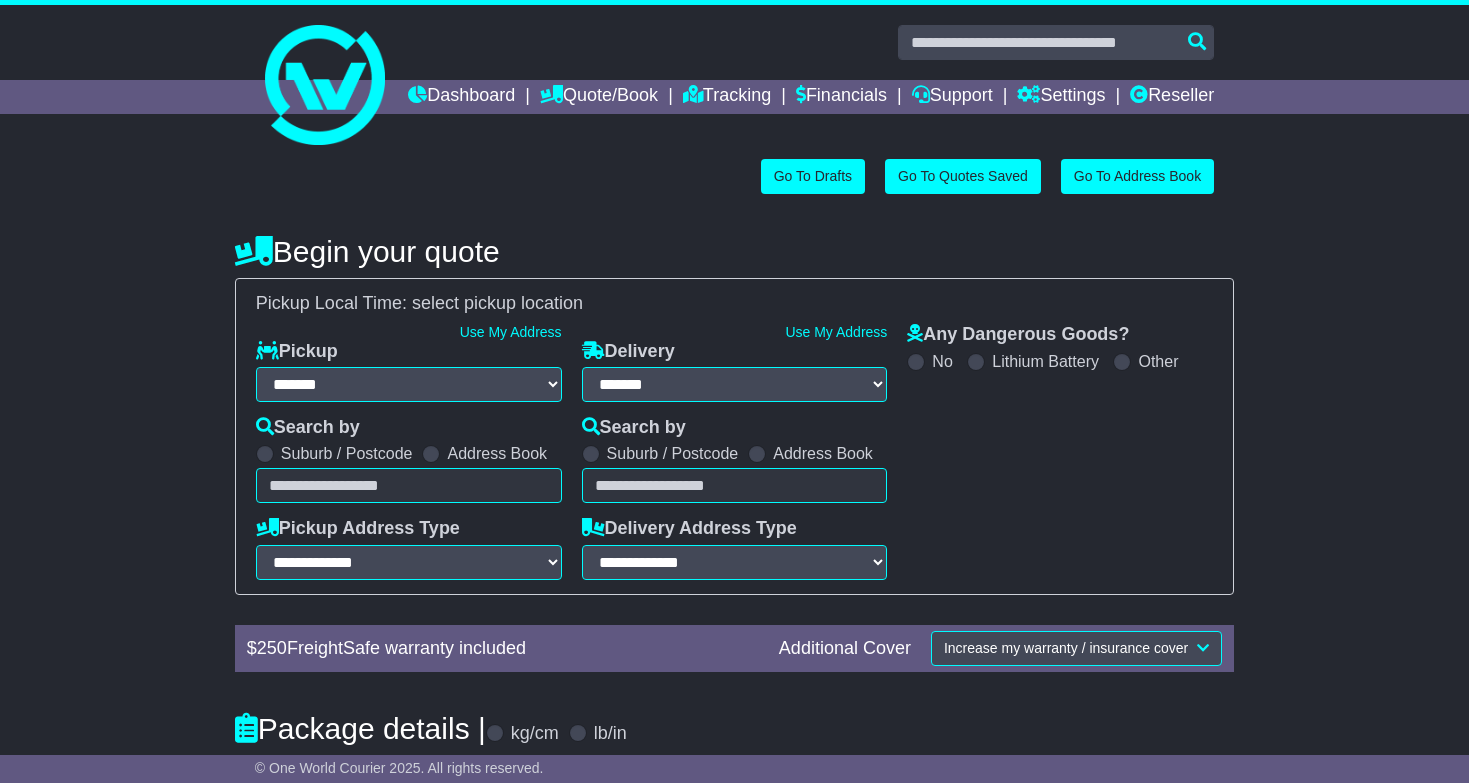 select on "**" 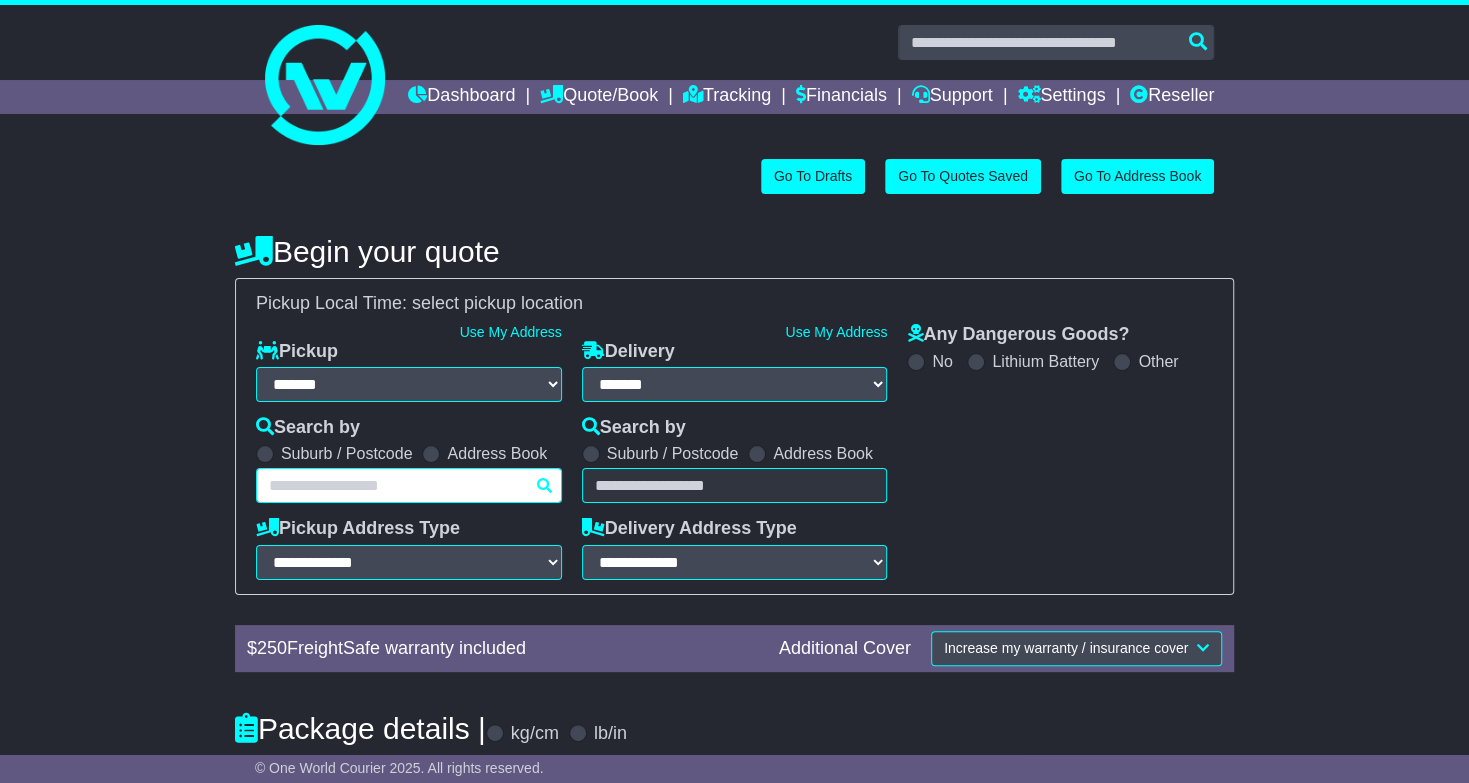 click at bounding box center (409, 485) 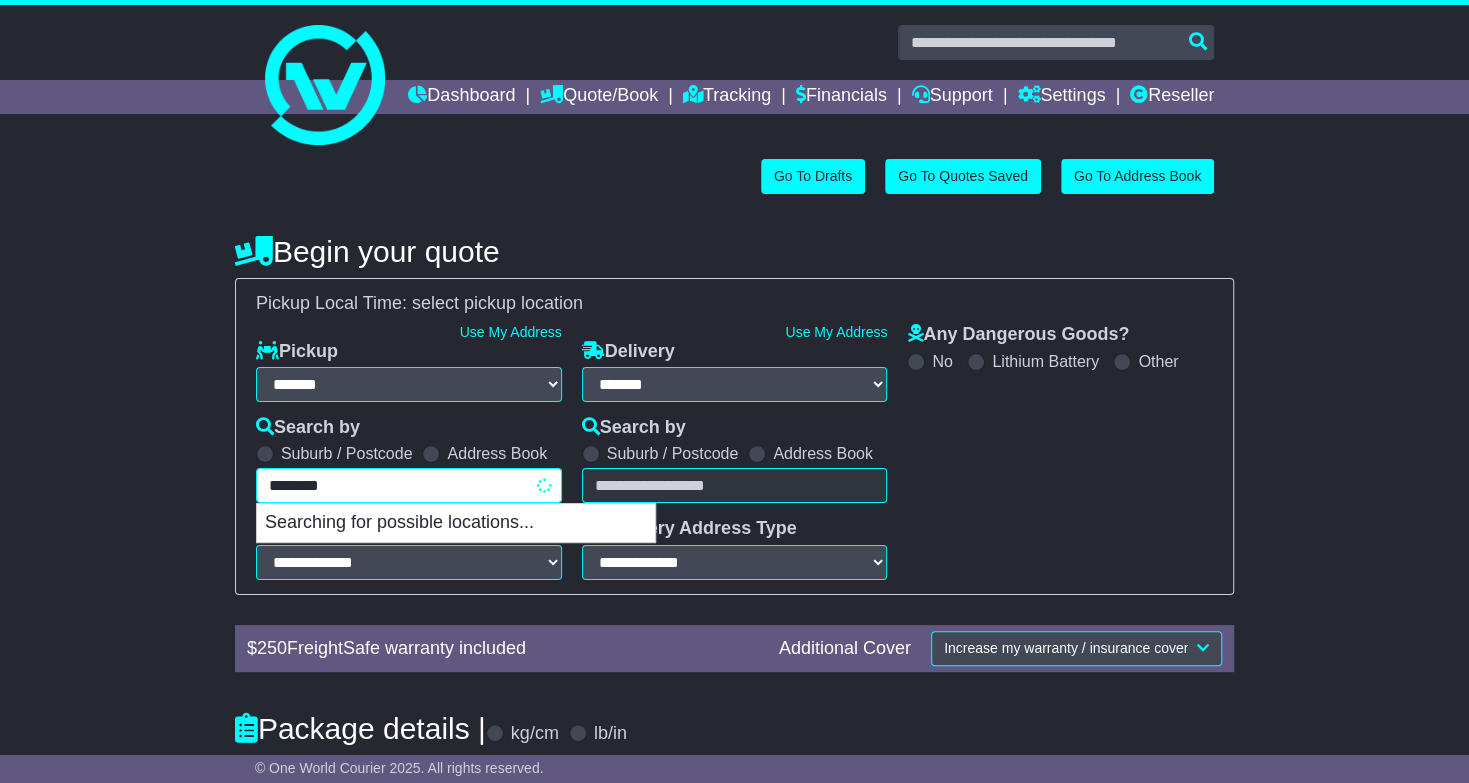 type on "*********" 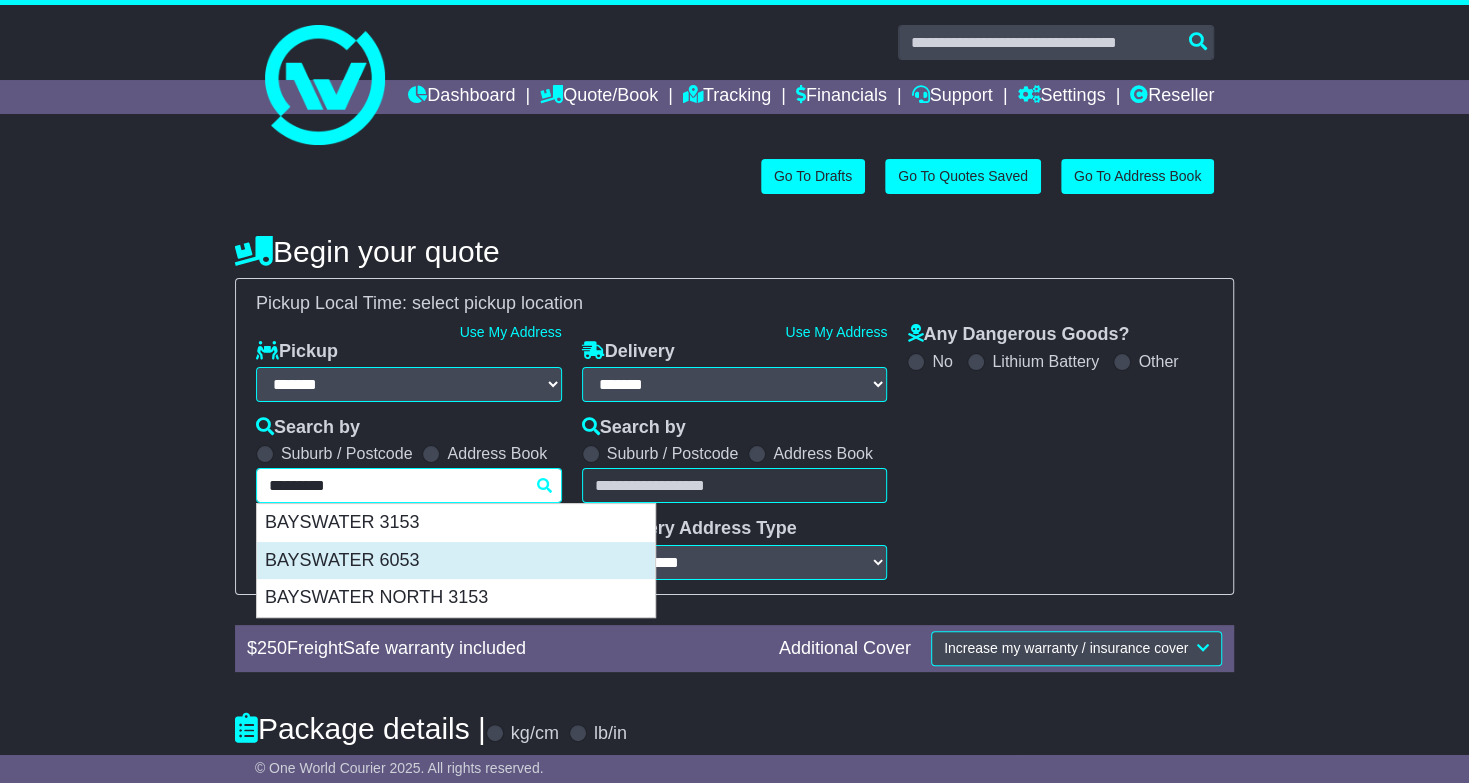 click on "BAYSWATER 6053" at bounding box center [456, 561] 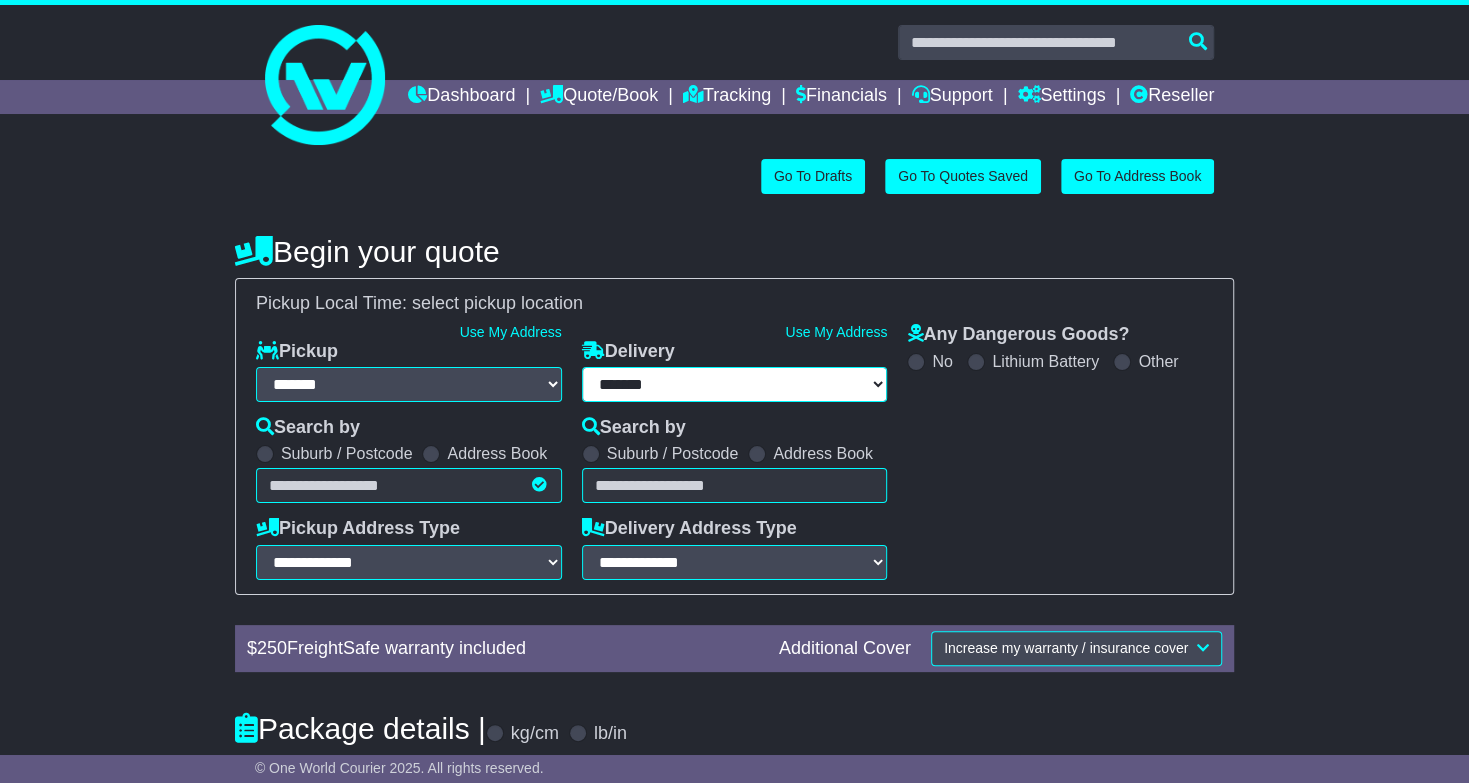 type on "**********" 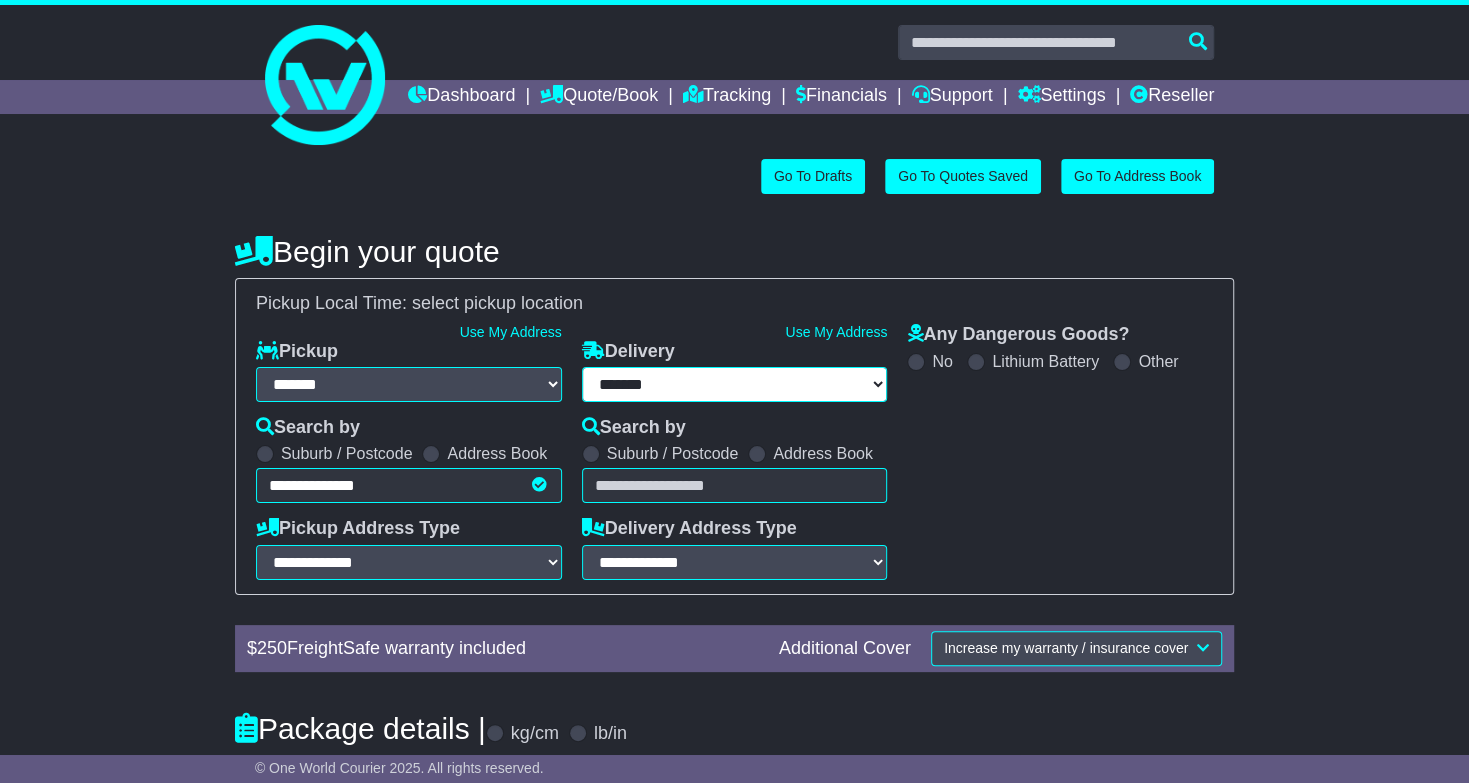 type on "**********" 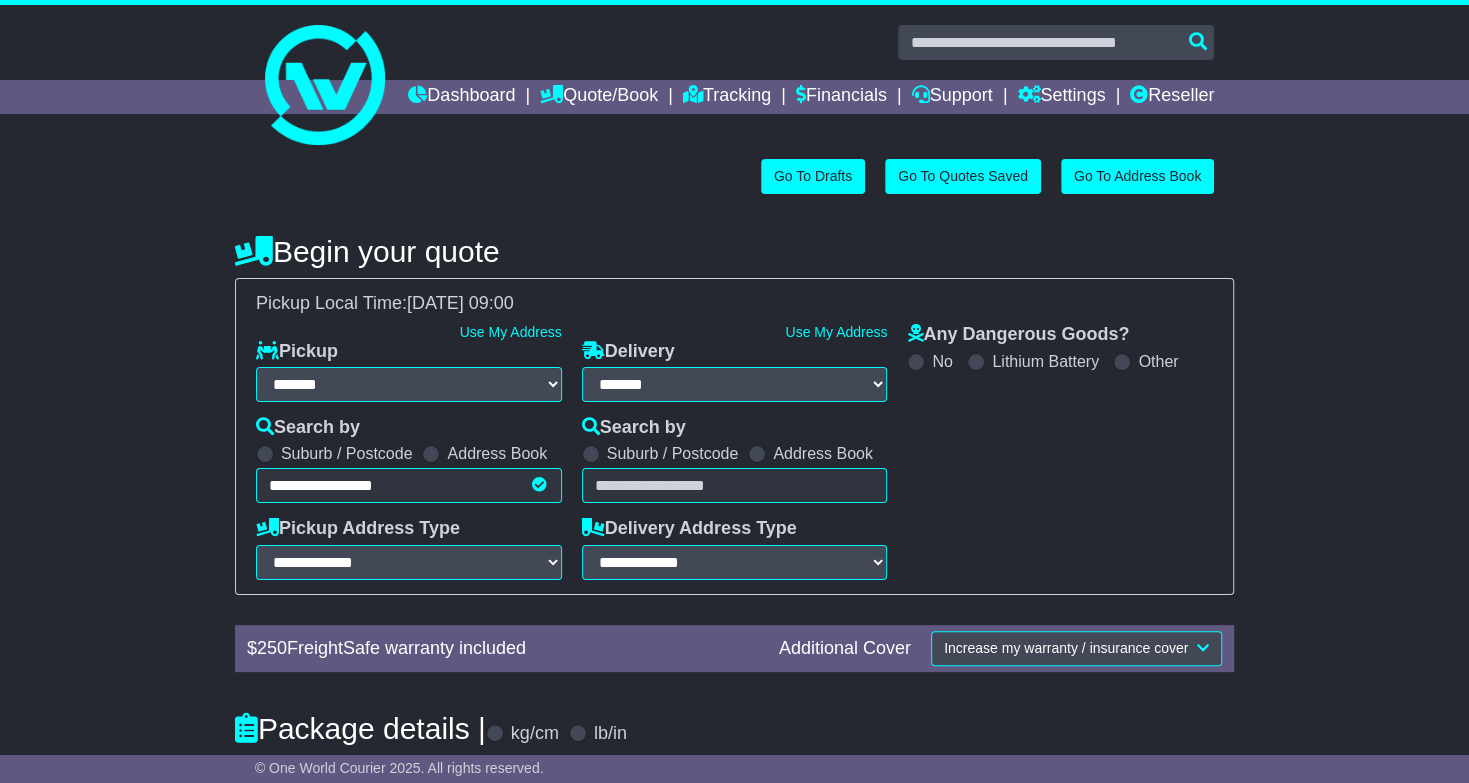 click at bounding box center [735, 485] 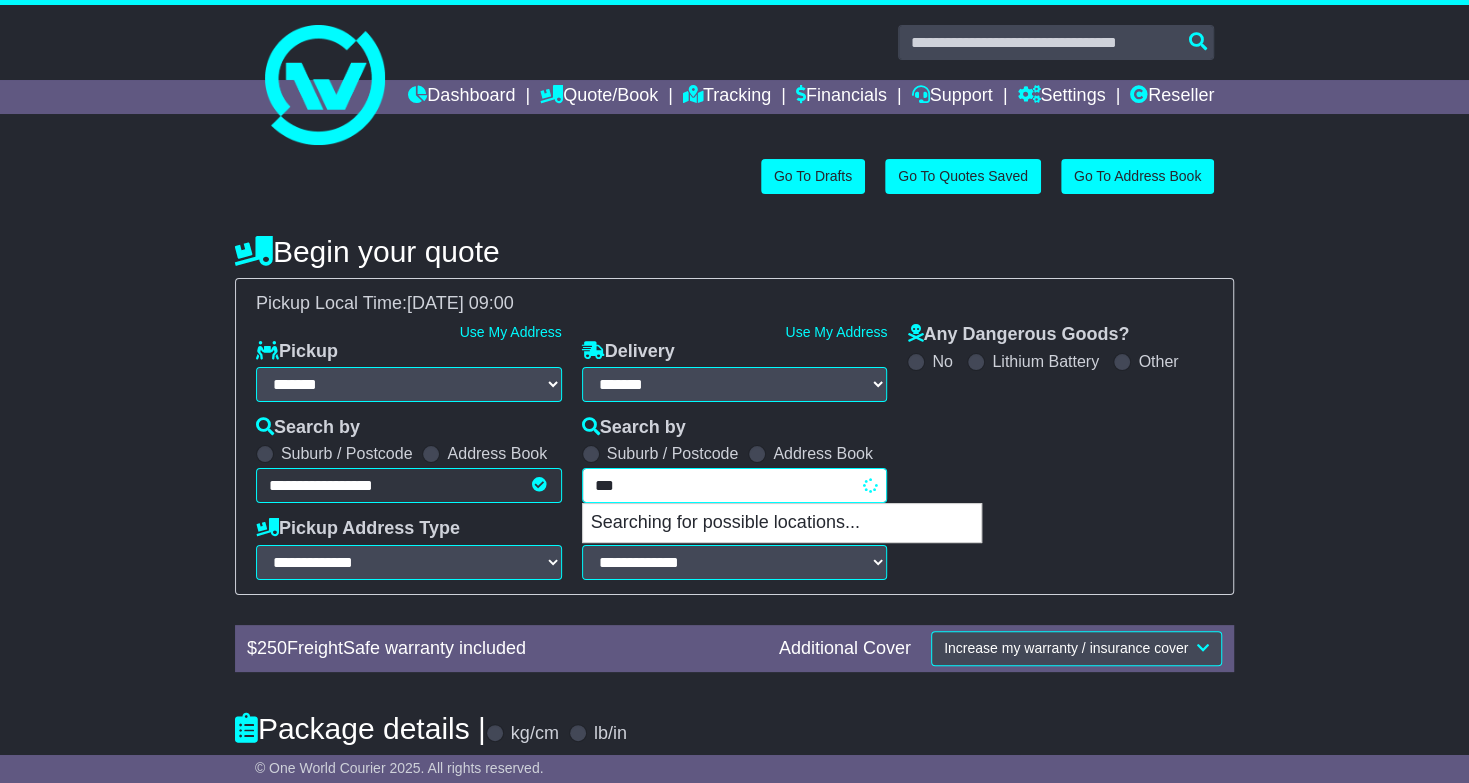 type on "****" 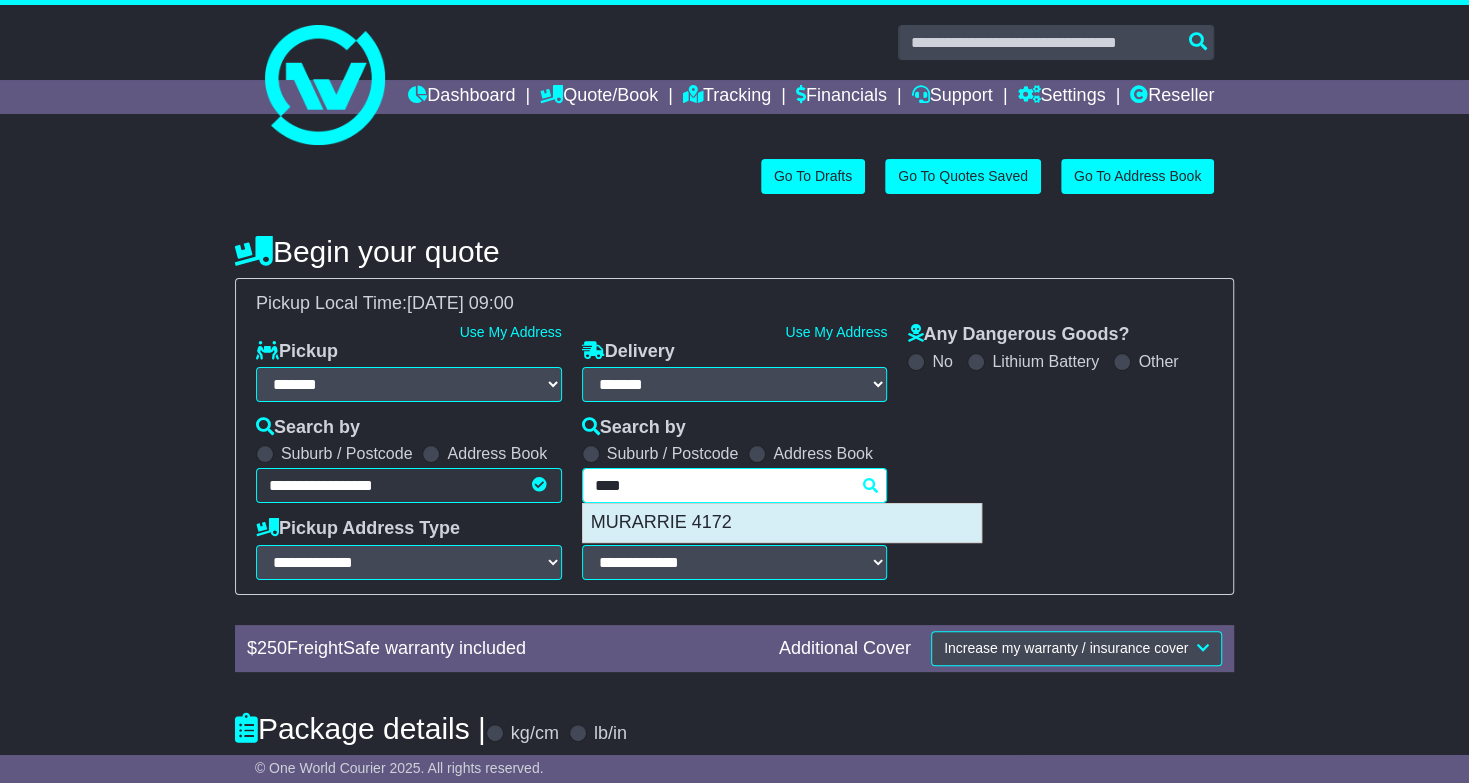 click on "MURARRIE 4172" at bounding box center [782, 523] 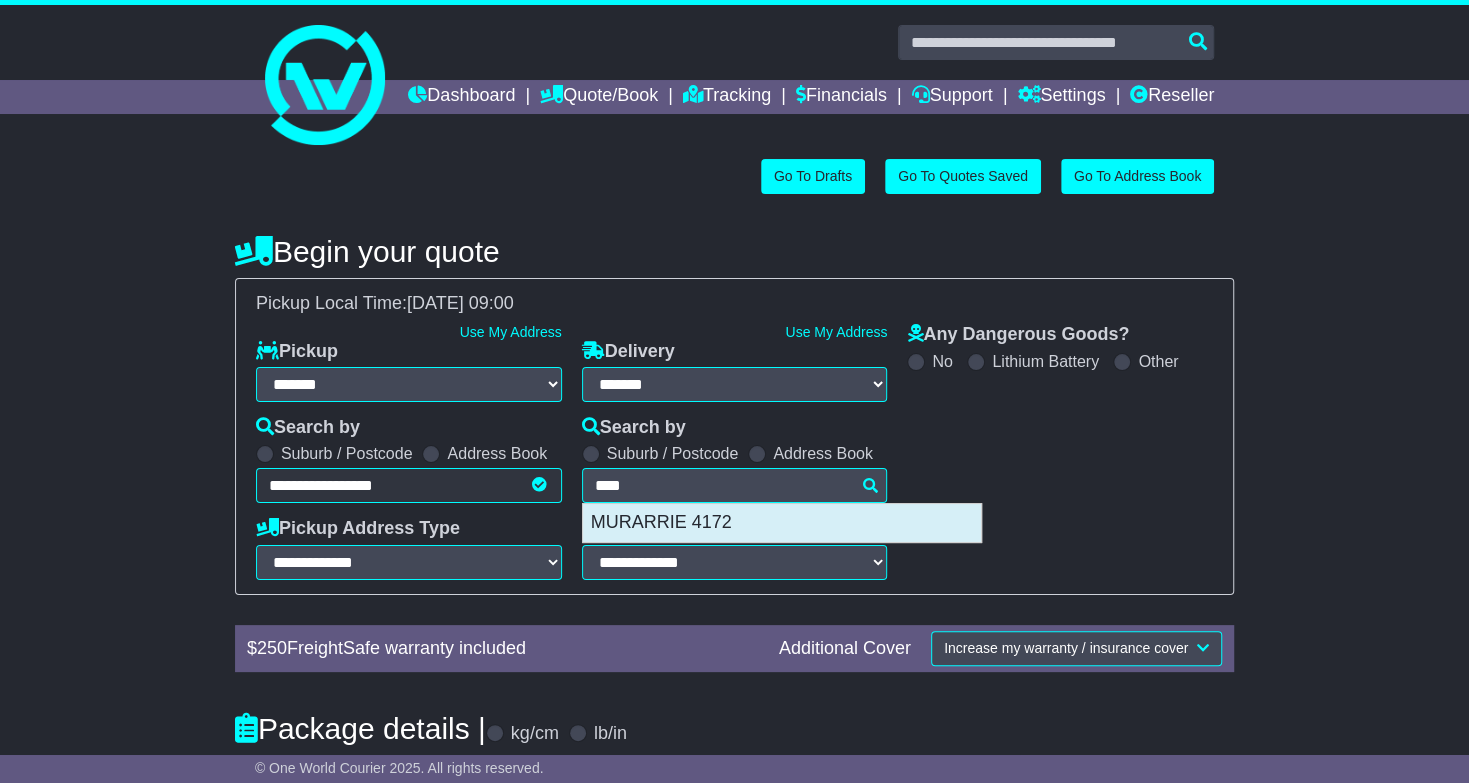 type on "**********" 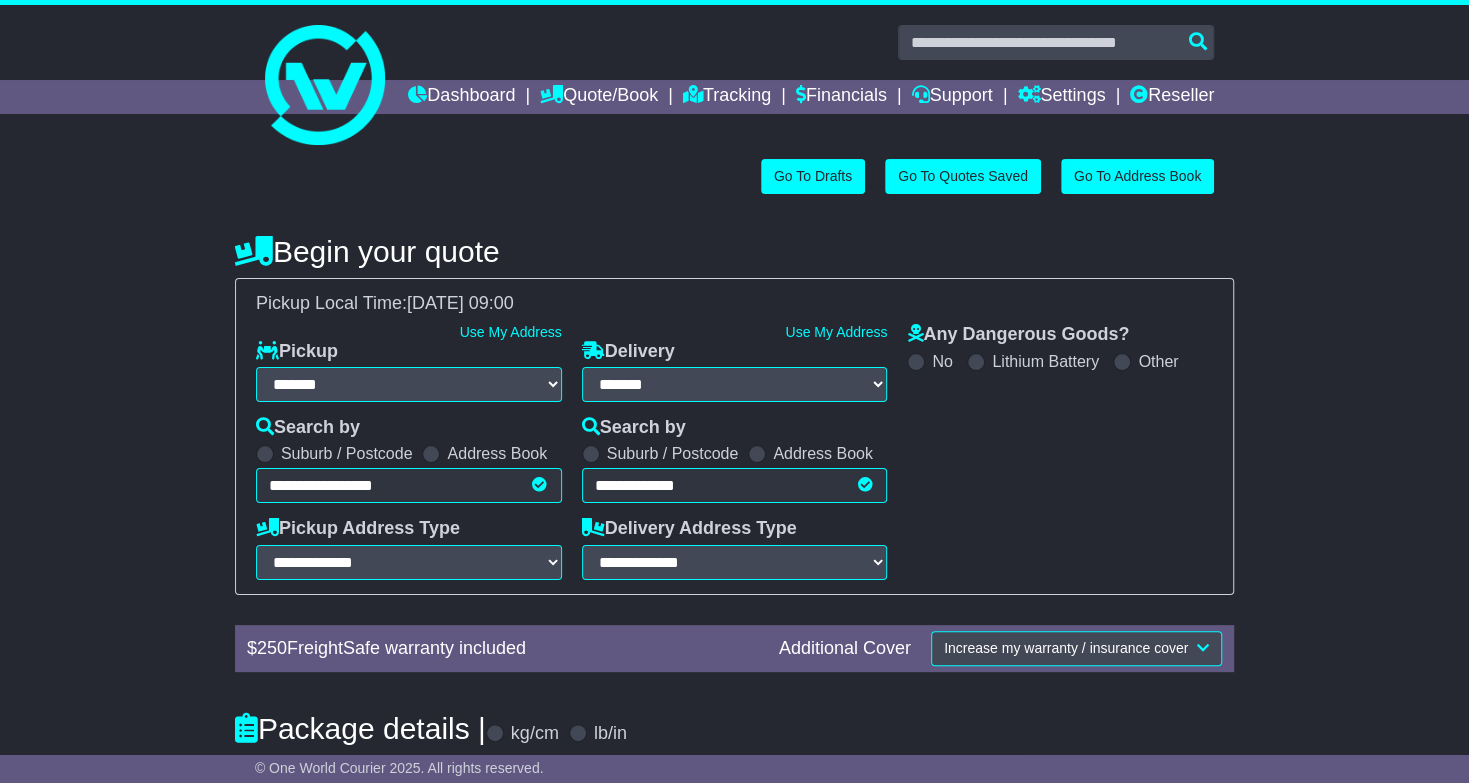 type on "**********" 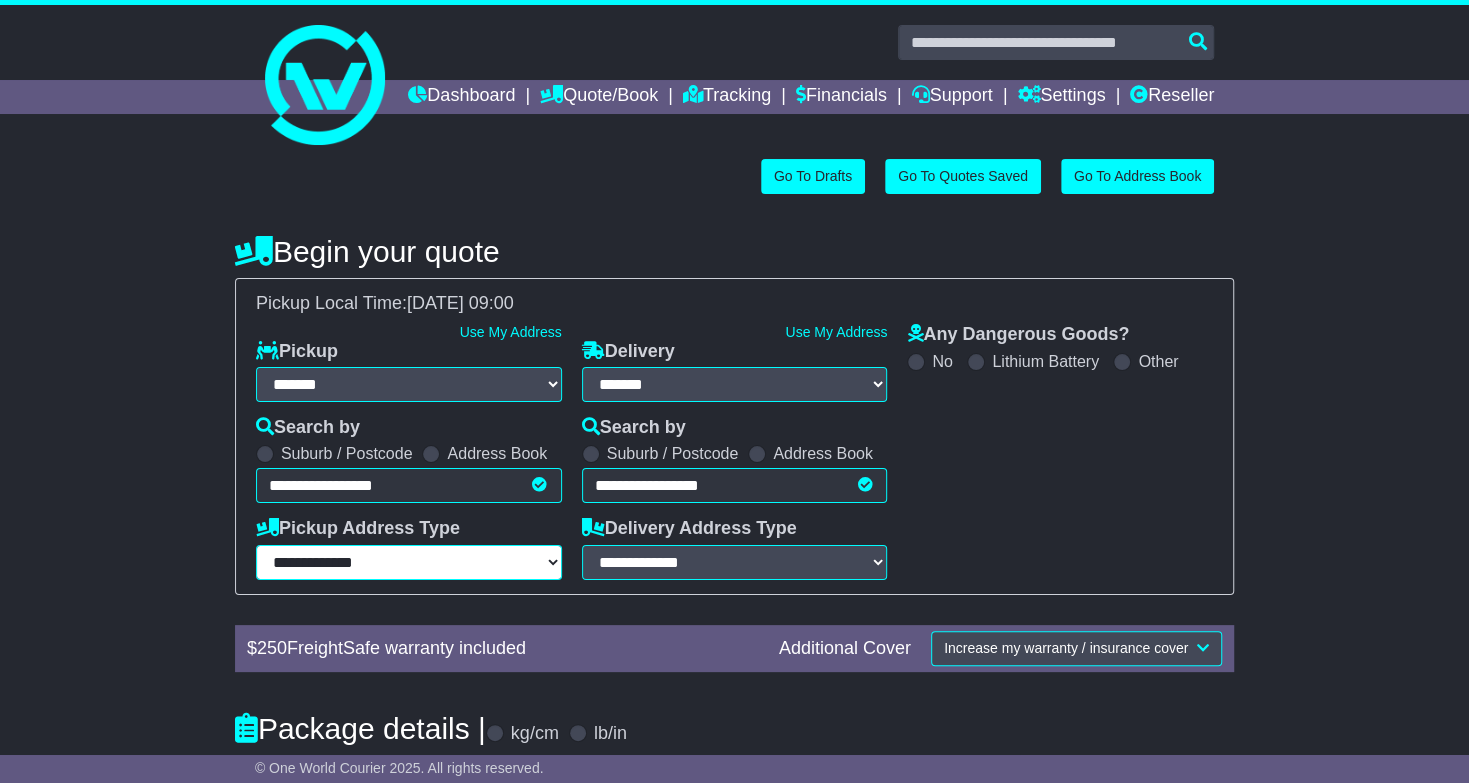 click on "**********" at bounding box center (409, 562) 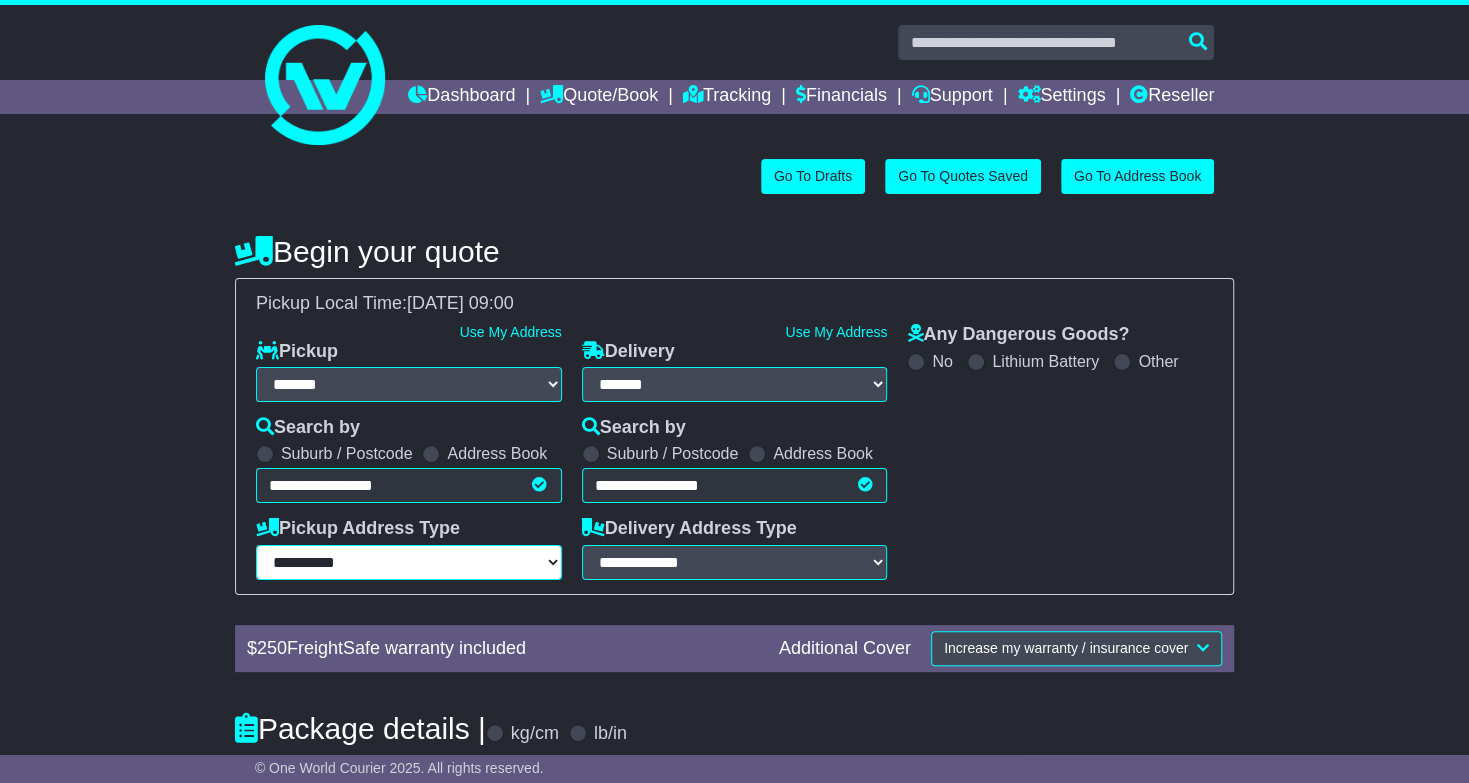 click on "**********" at bounding box center (0, 0) 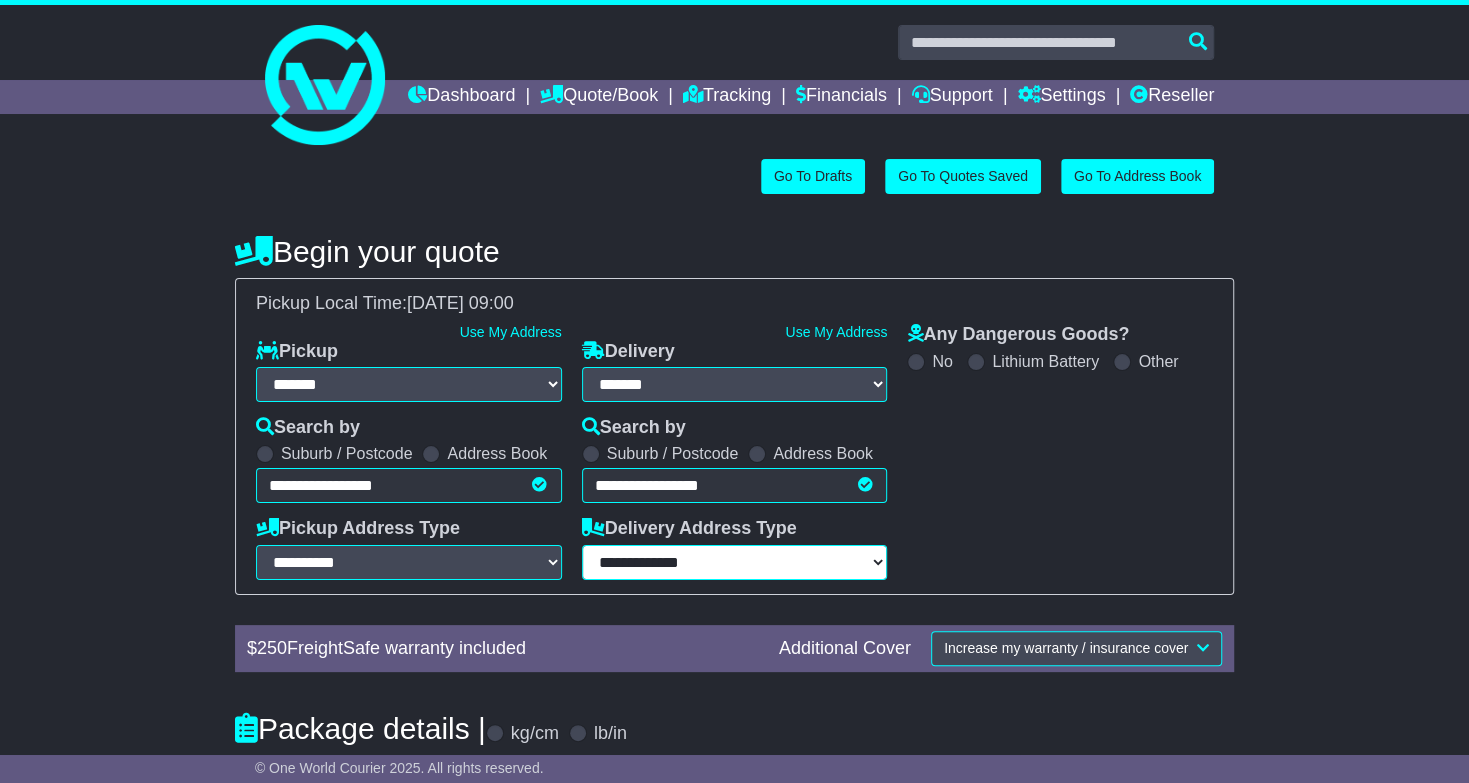 click on "**********" at bounding box center [735, 562] 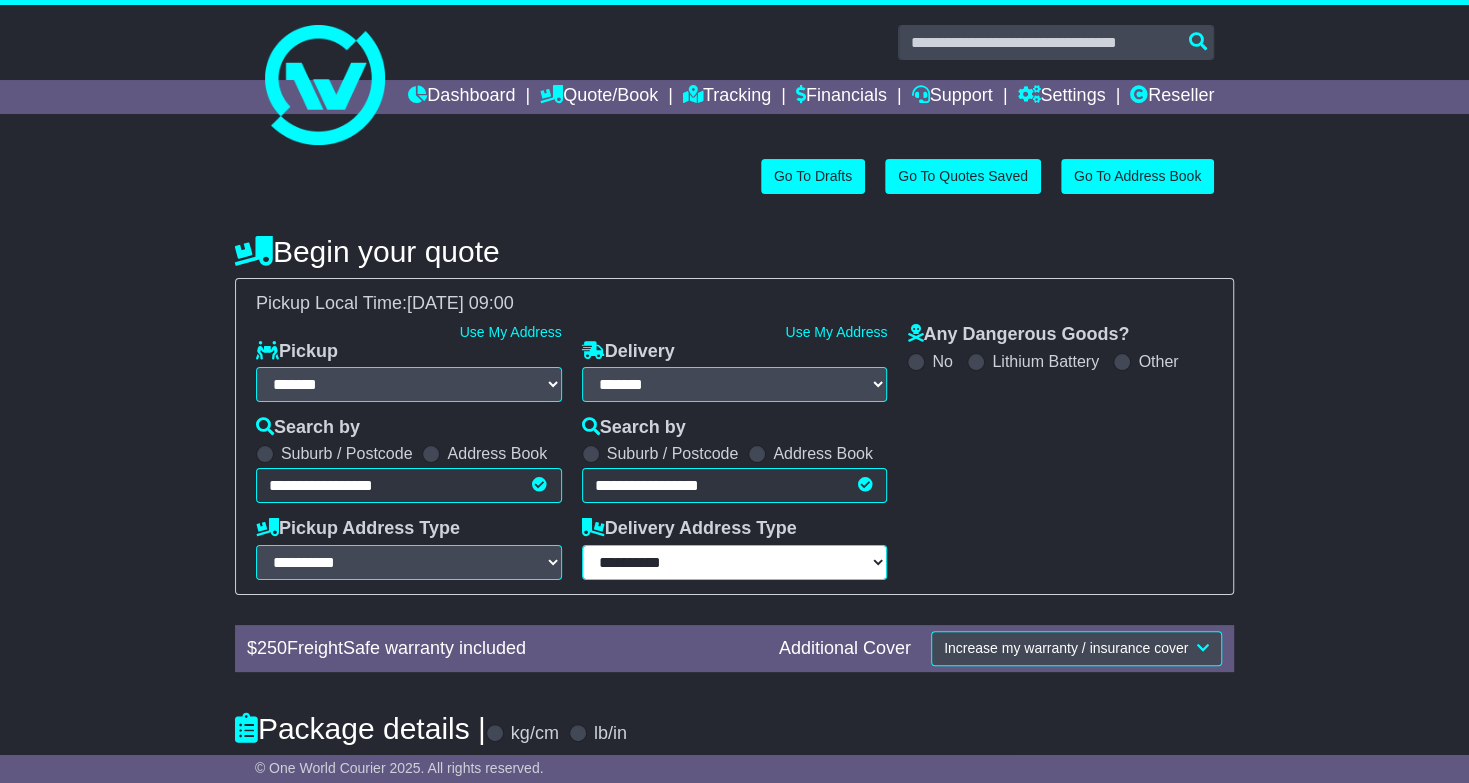 click on "**********" at bounding box center [0, 0] 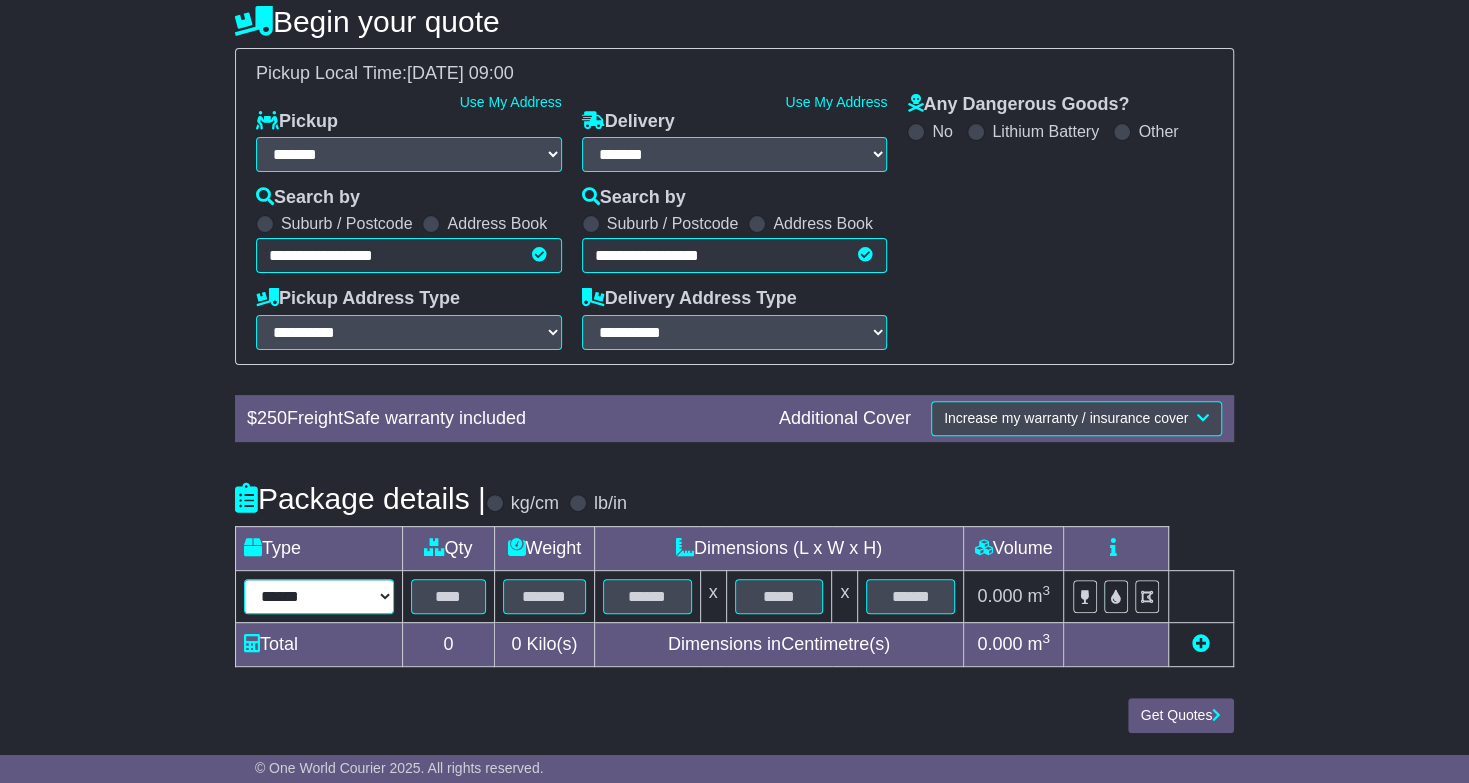 click on "****** ****** *** ****** ***** ******* *** ******** **** ****" at bounding box center (319, 596) 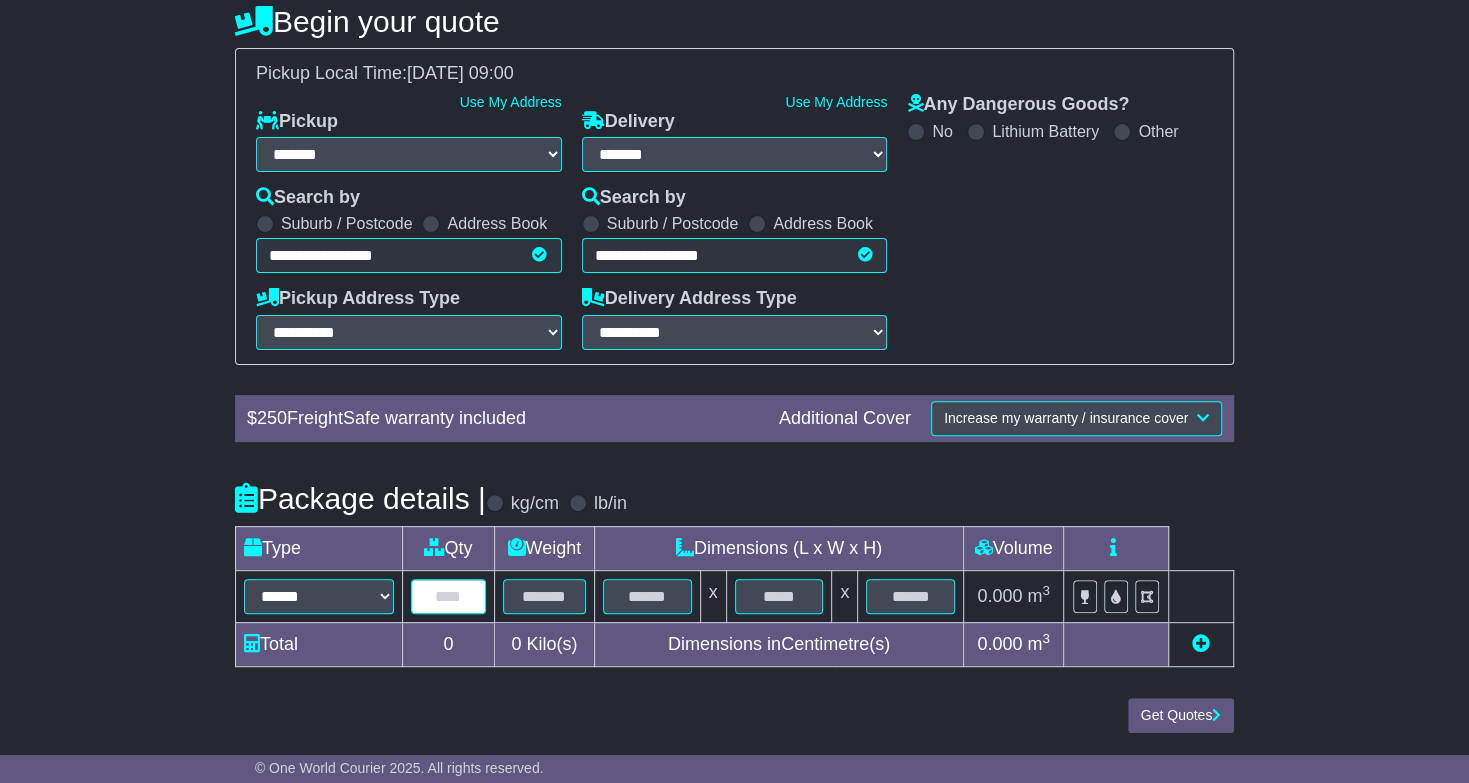 click at bounding box center [448, 596] 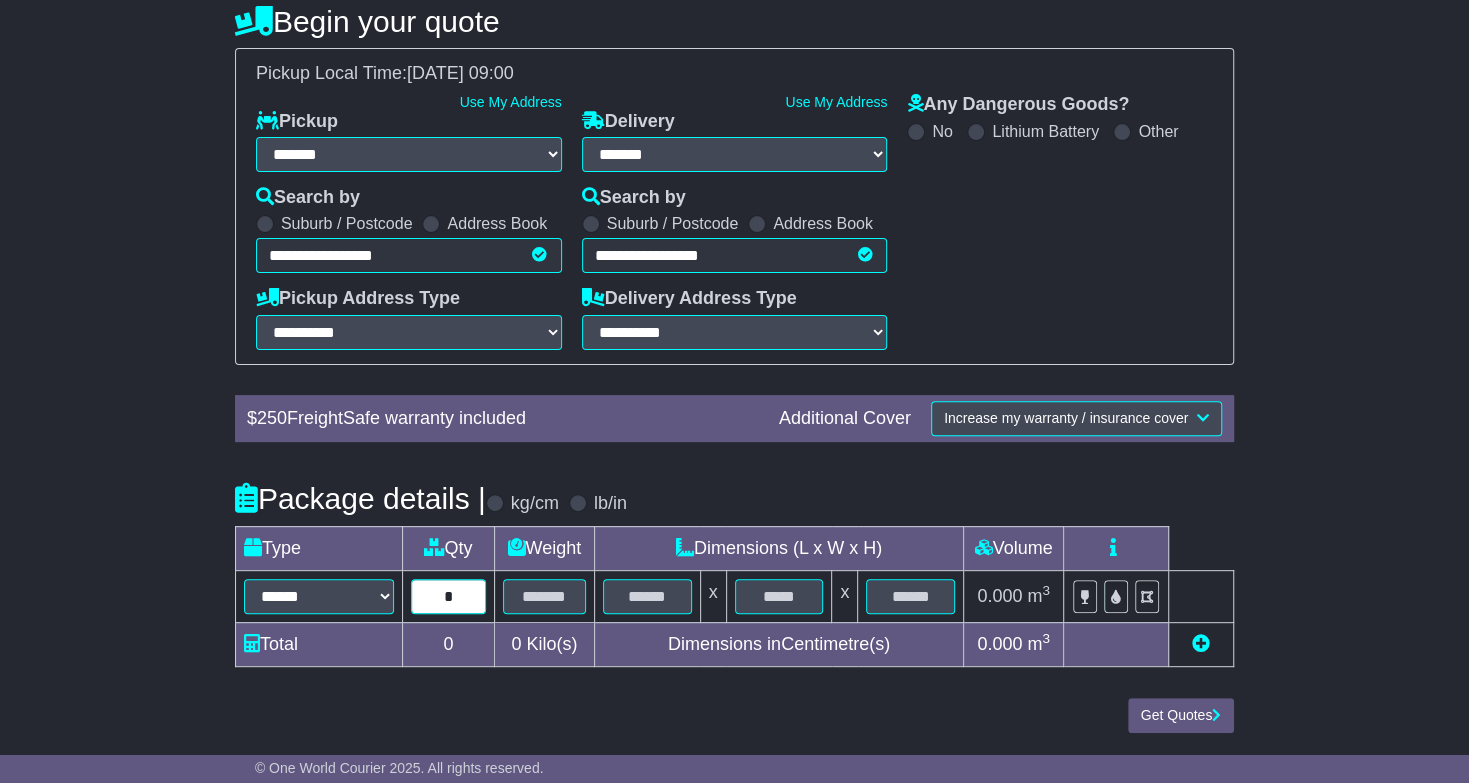 type on "*" 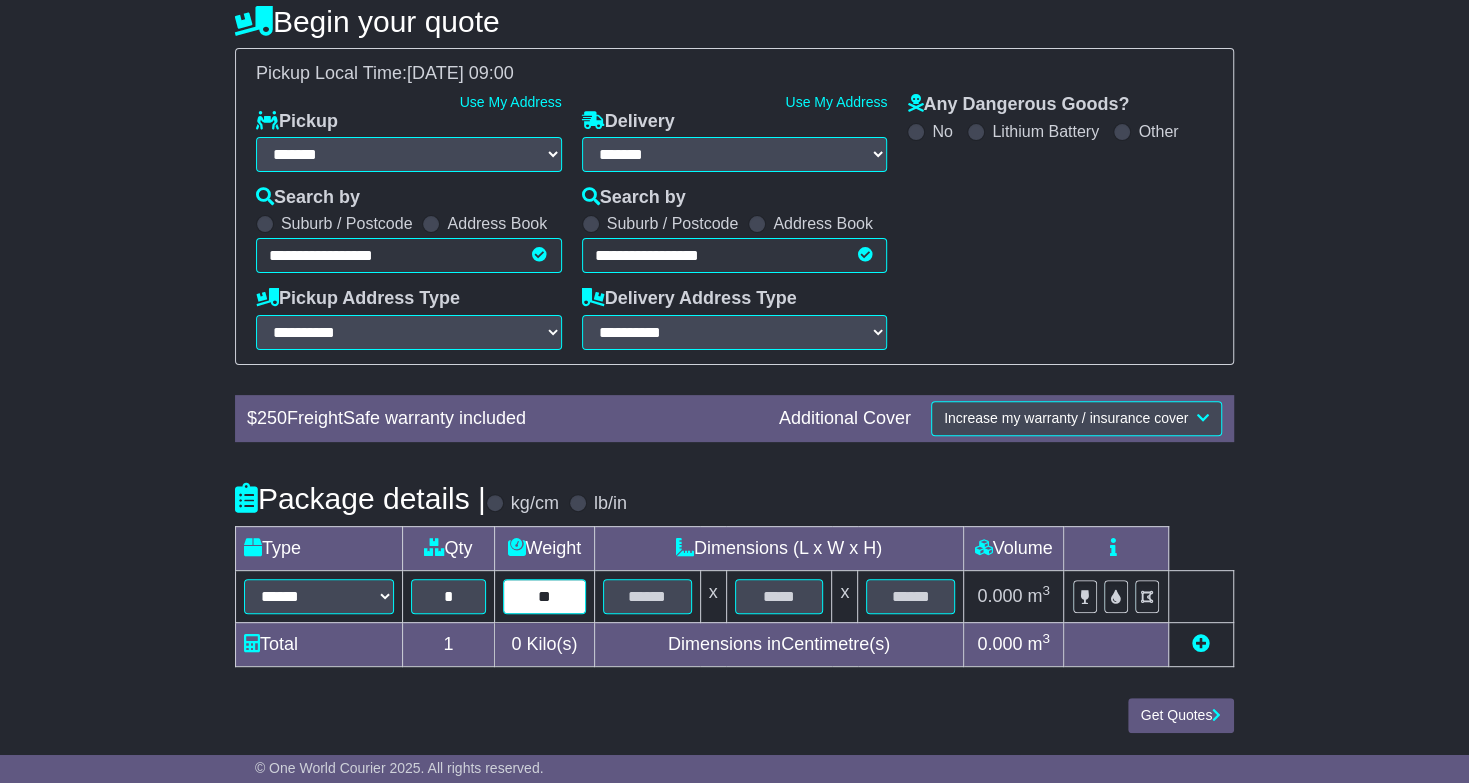 type on "**" 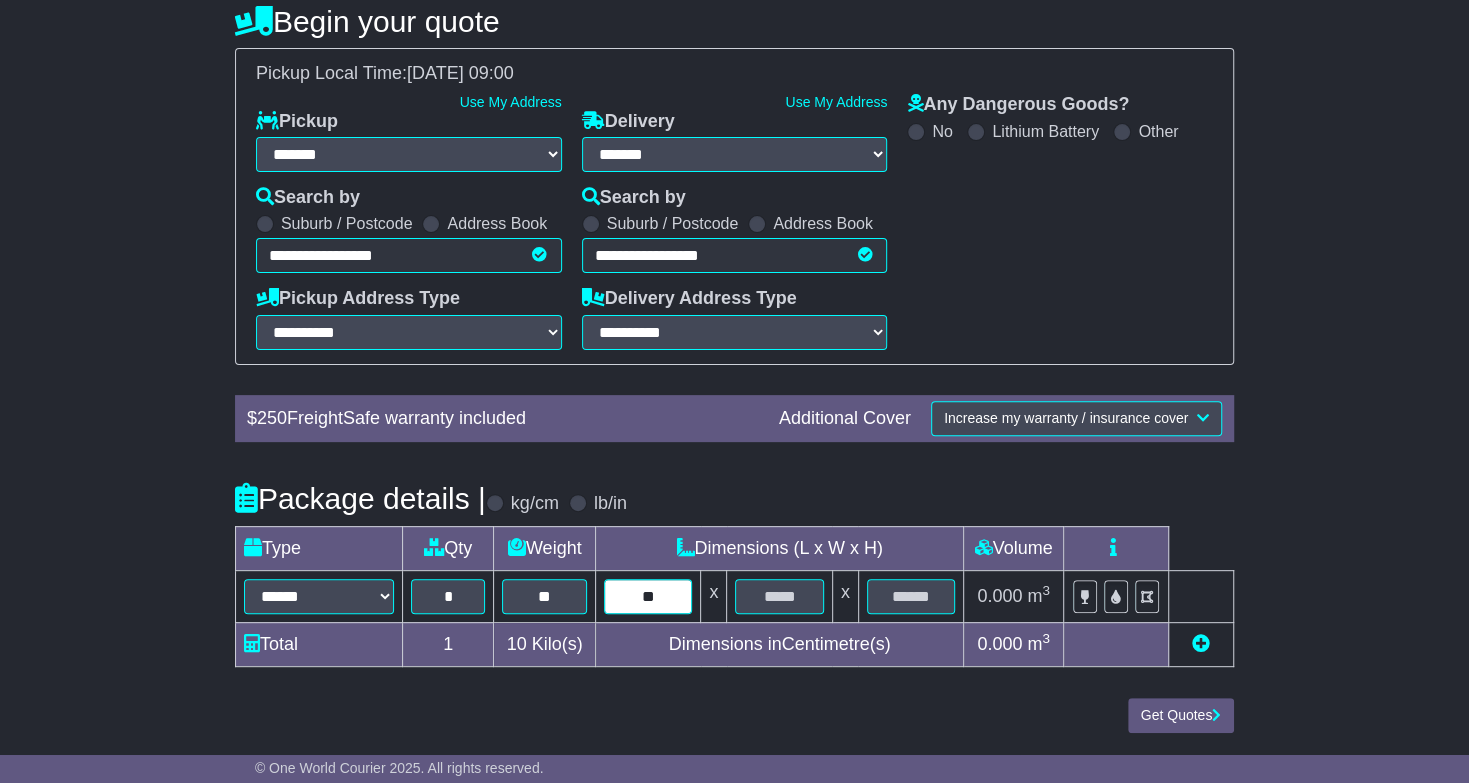 type on "**" 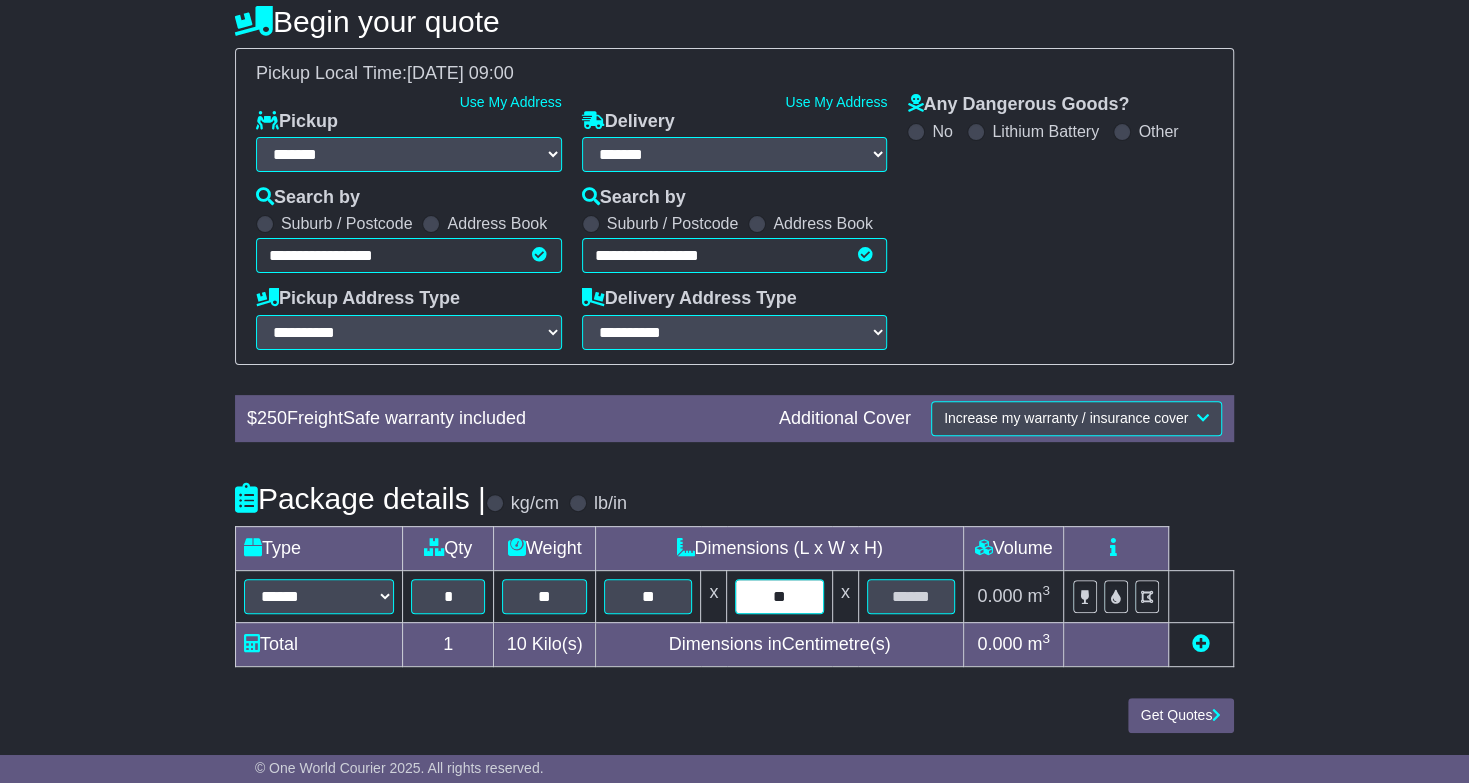 type on "**" 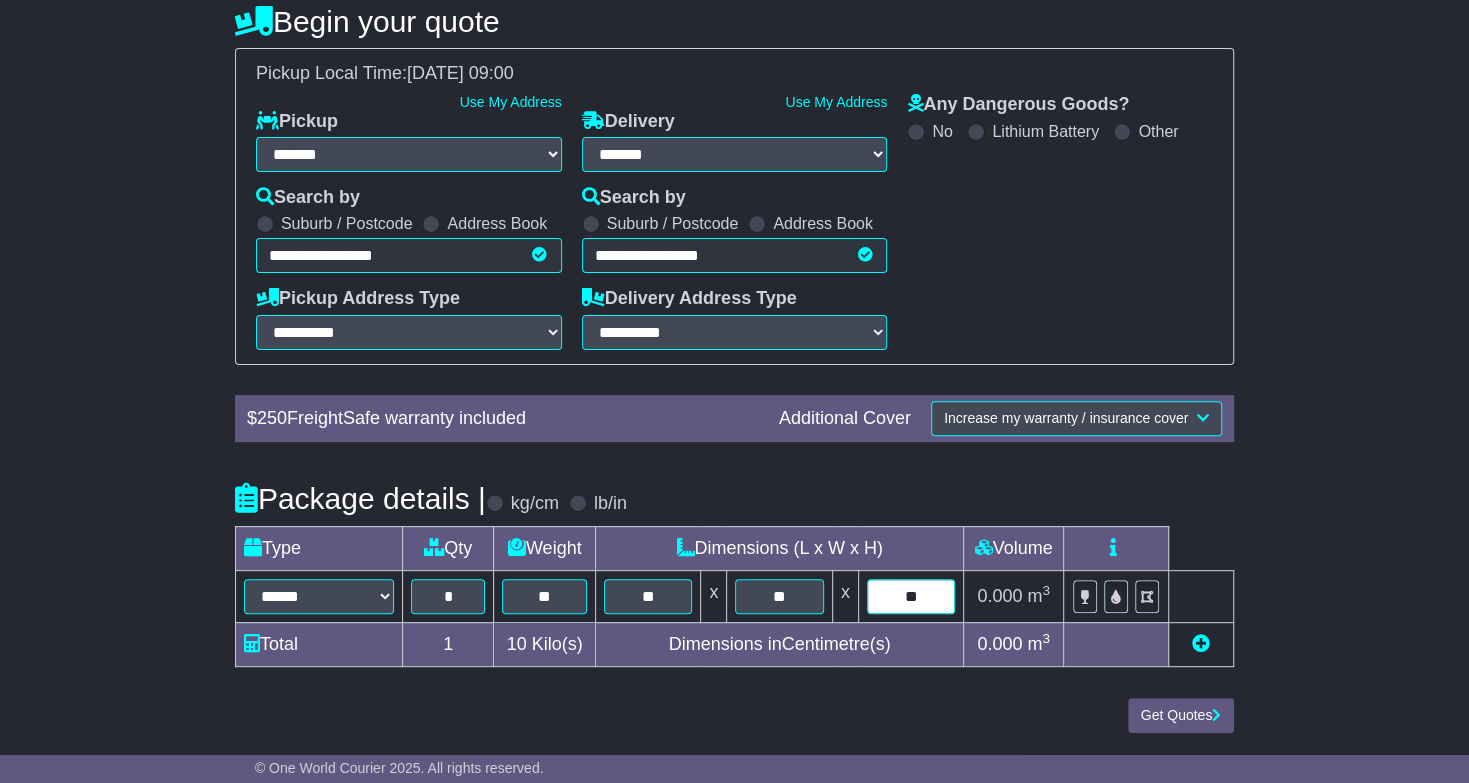 type on "**" 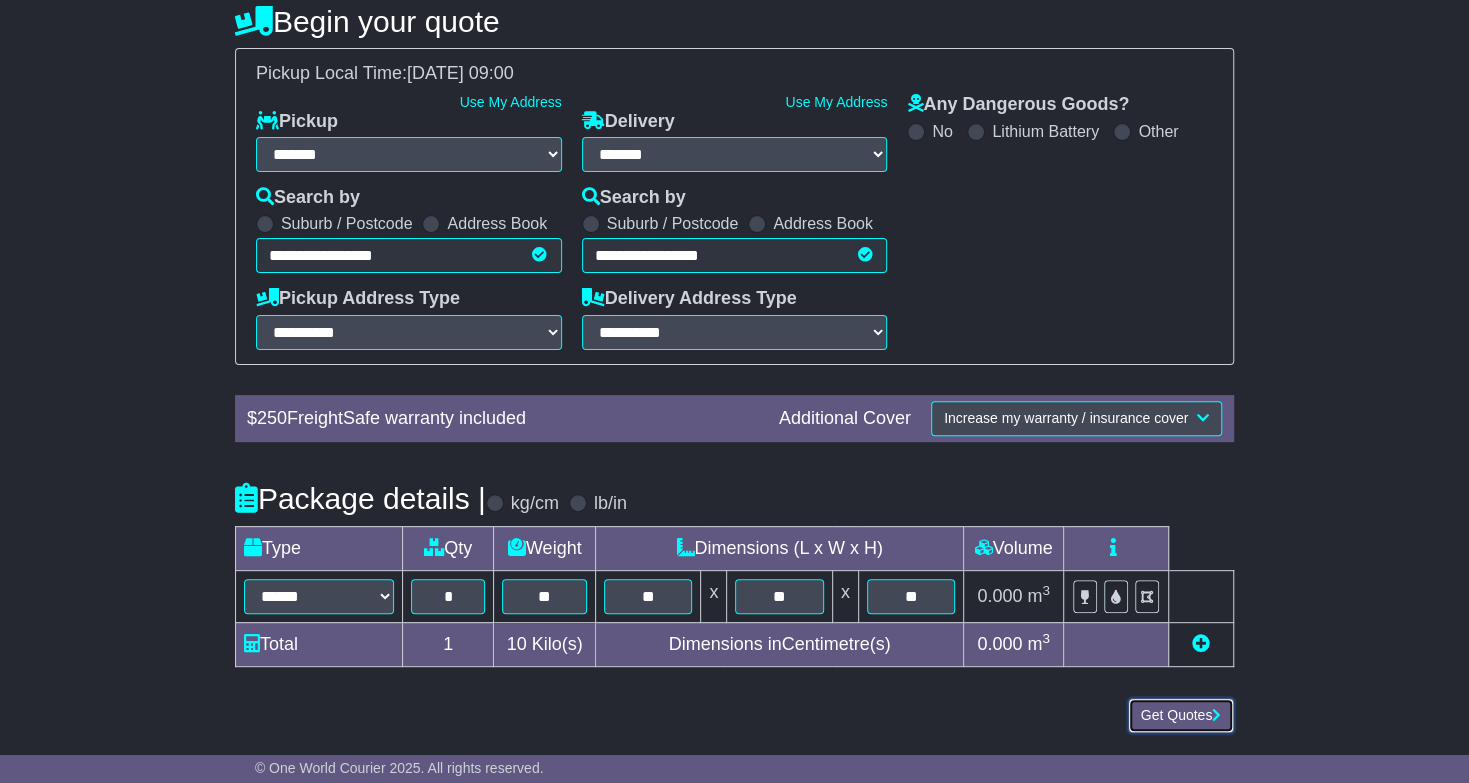 type 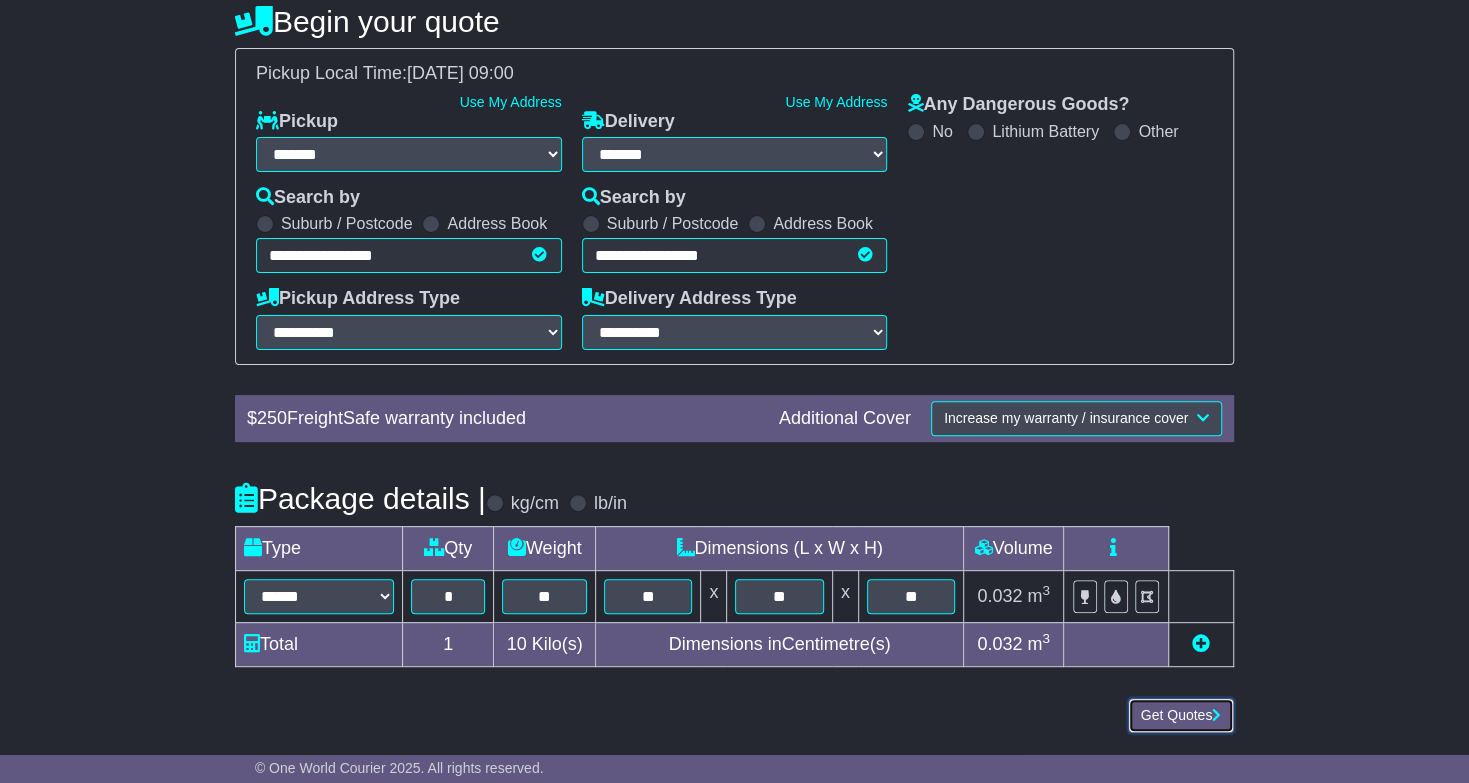 click on "Get Quotes" at bounding box center [1181, 715] 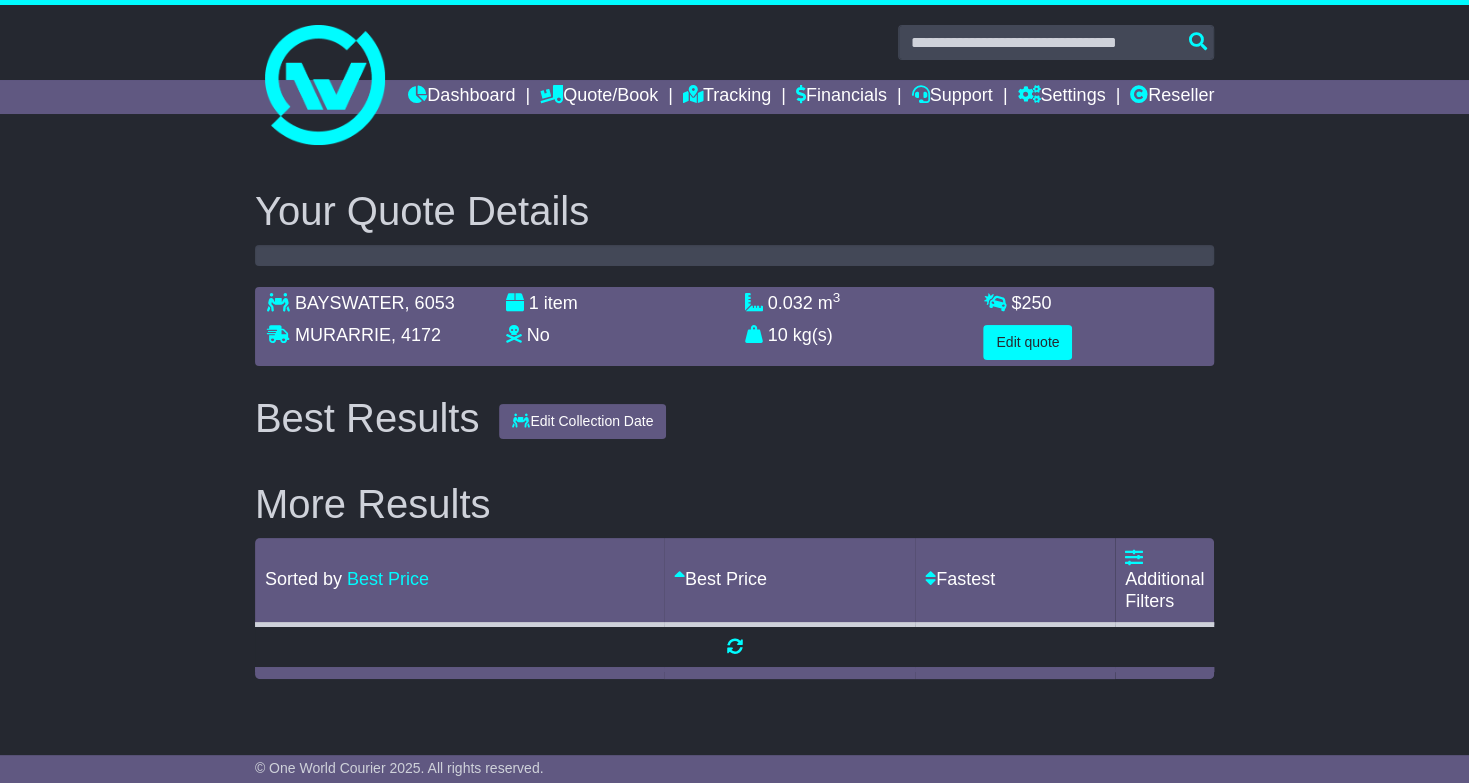 scroll, scrollTop: 0, scrollLeft: 0, axis: both 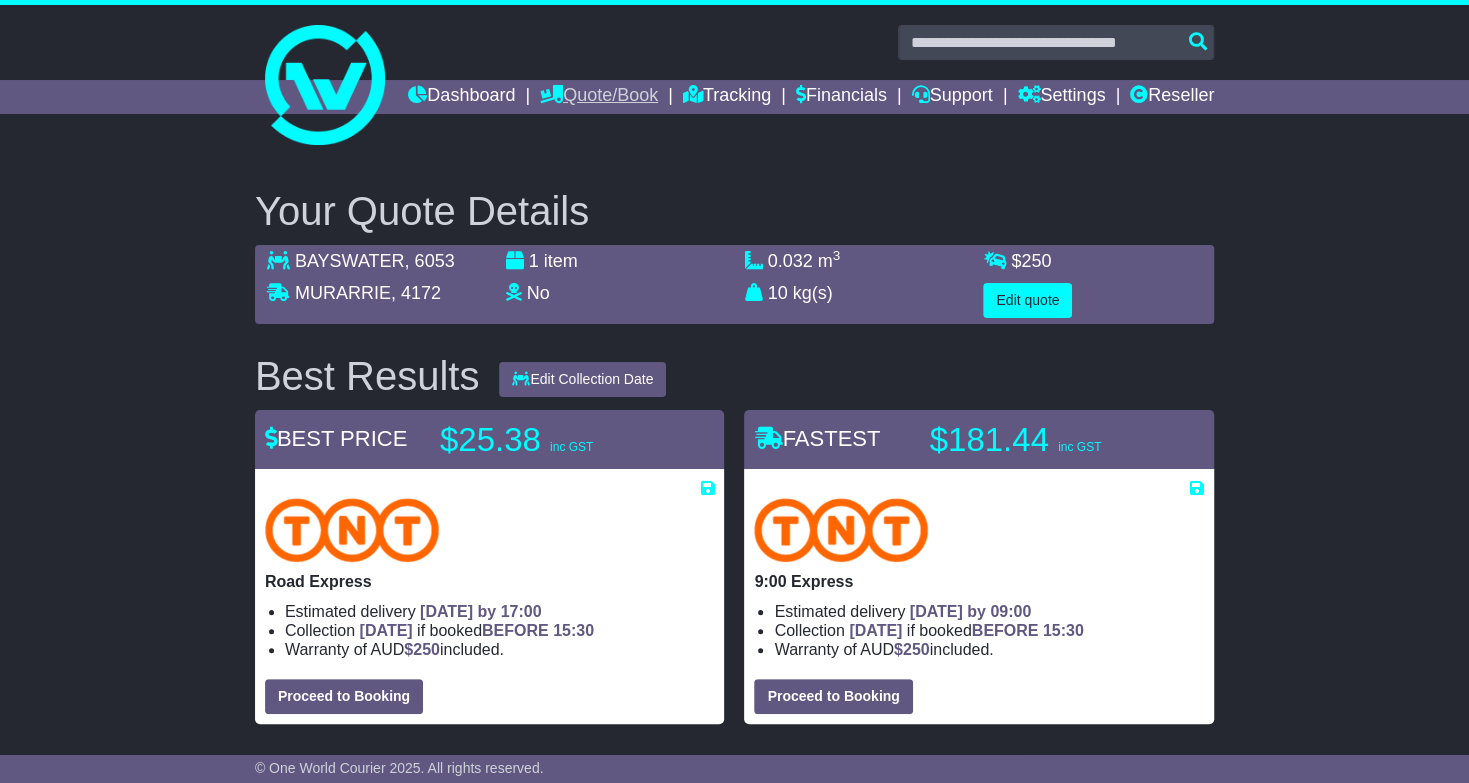 click on "Quote/Book" at bounding box center (599, 97) 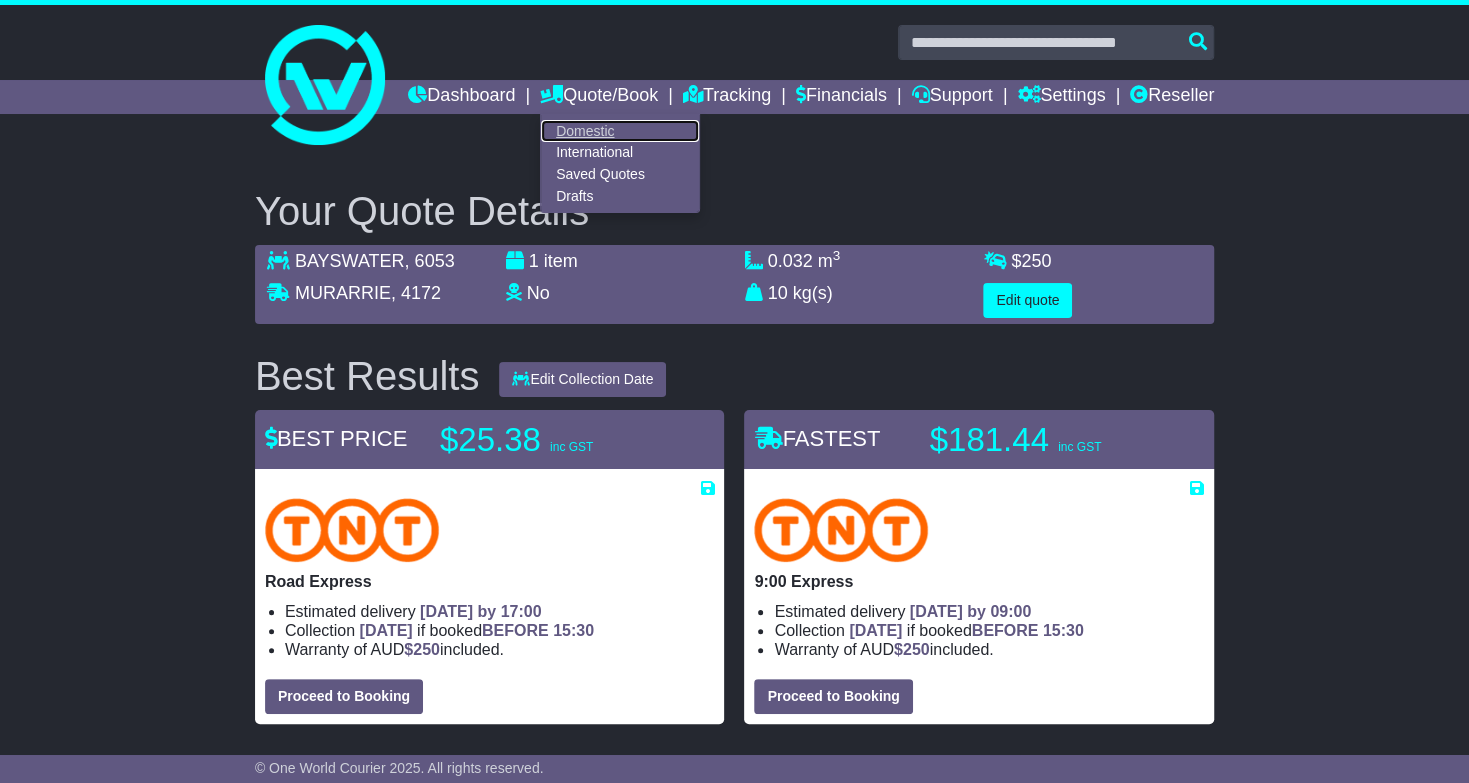 click on "Domestic" at bounding box center (620, 131) 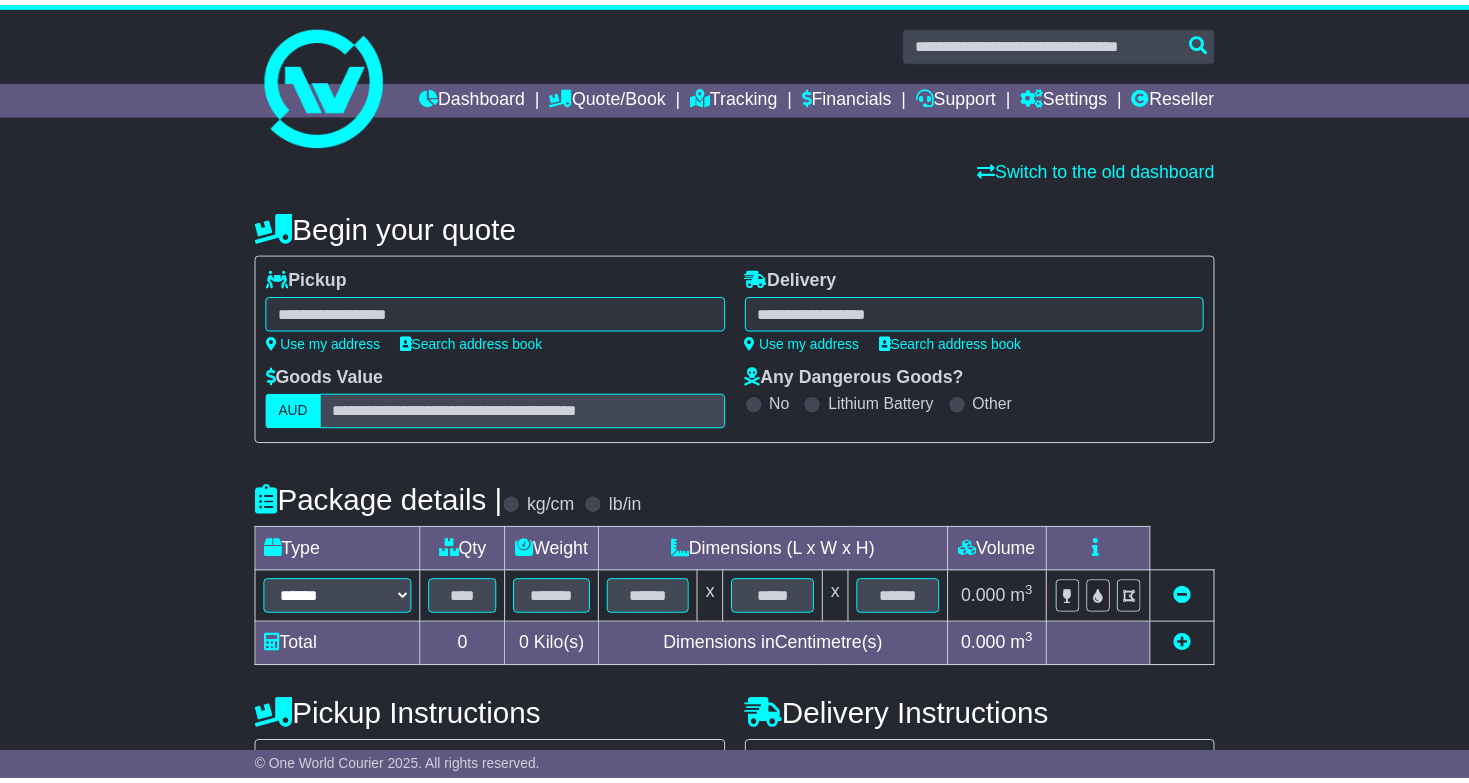 scroll, scrollTop: 0, scrollLeft: 0, axis: both 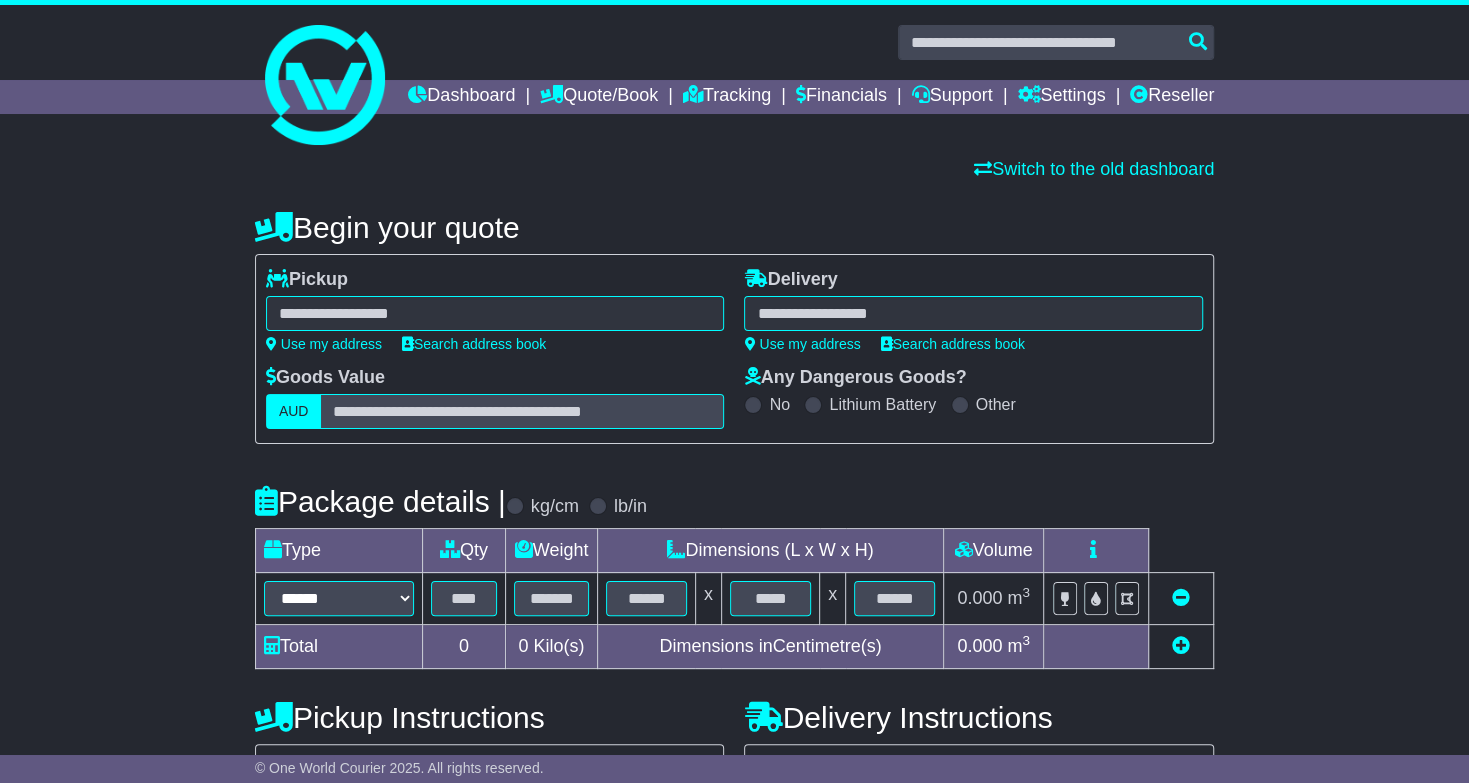 click at bounding box center (495, 313) 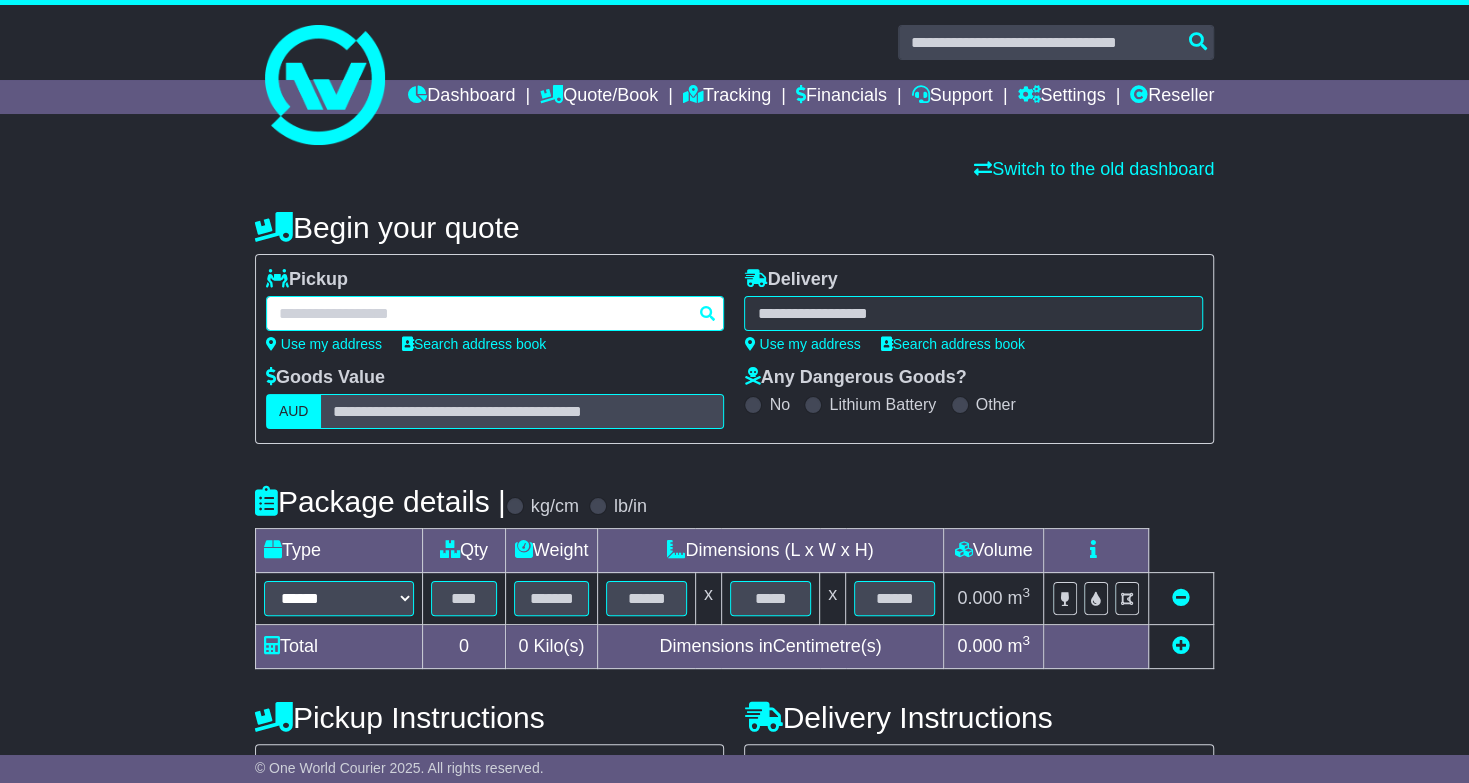 click at bounding box center [495, 313] 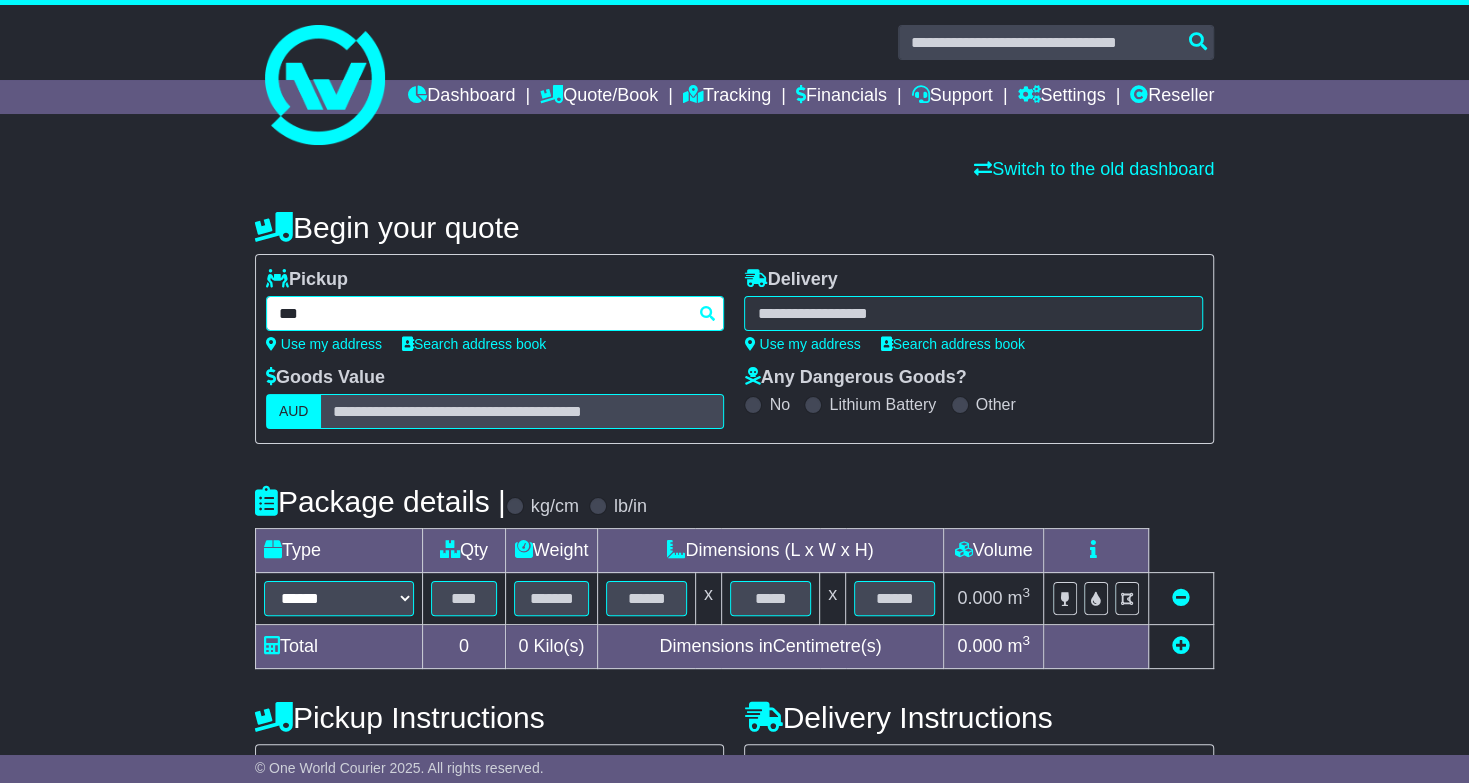 type on "****" 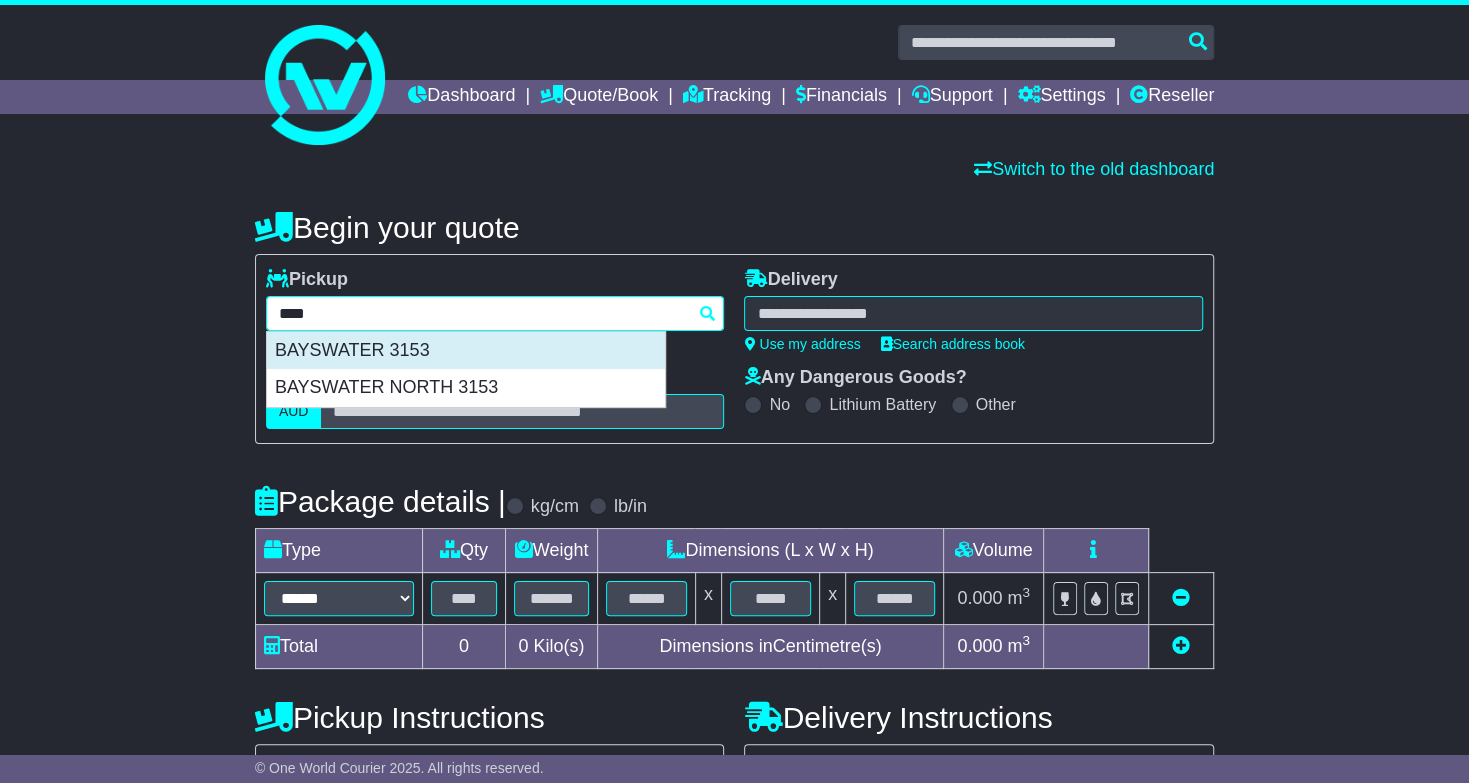 click on "BAYSWATER 3153" at bounding box center [466, 351] 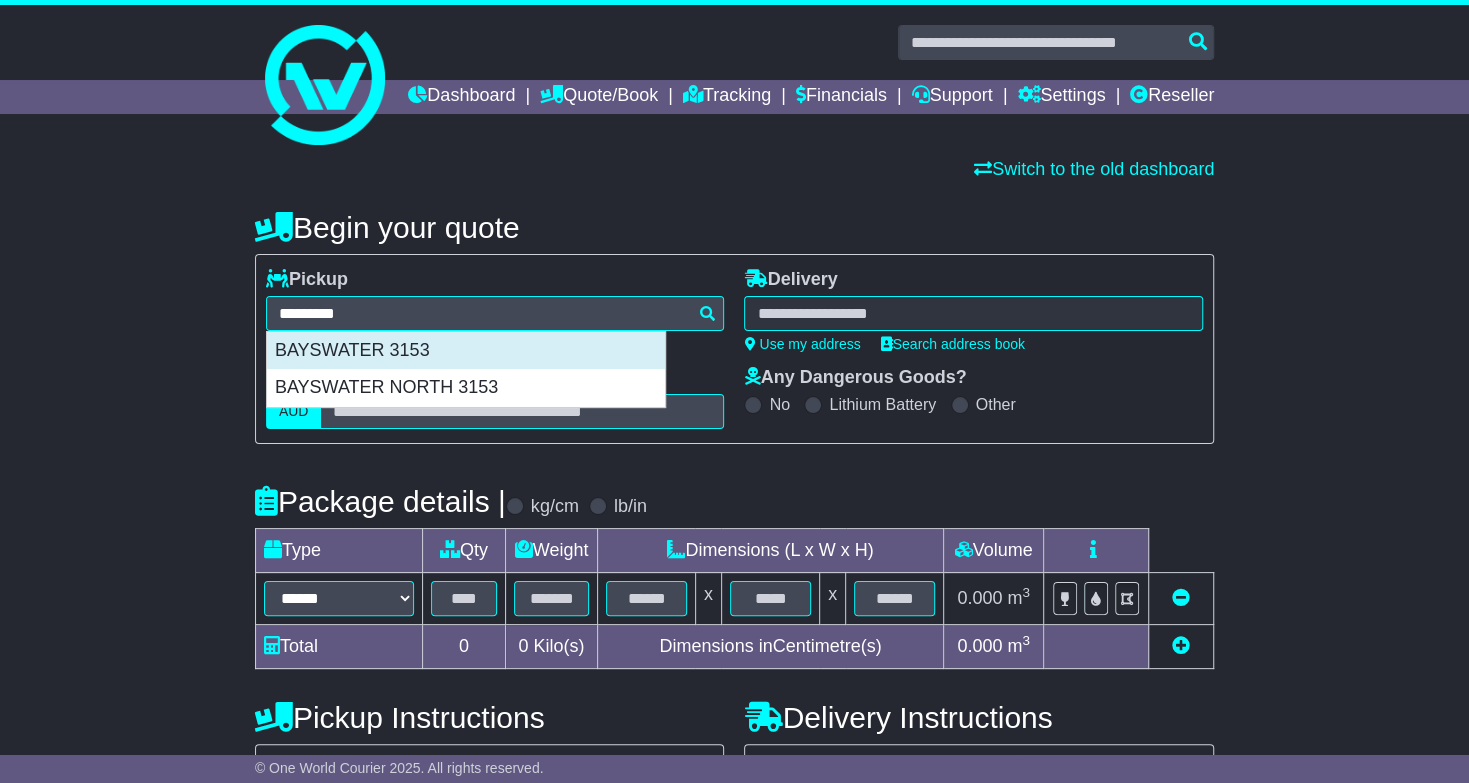 type on "**********" 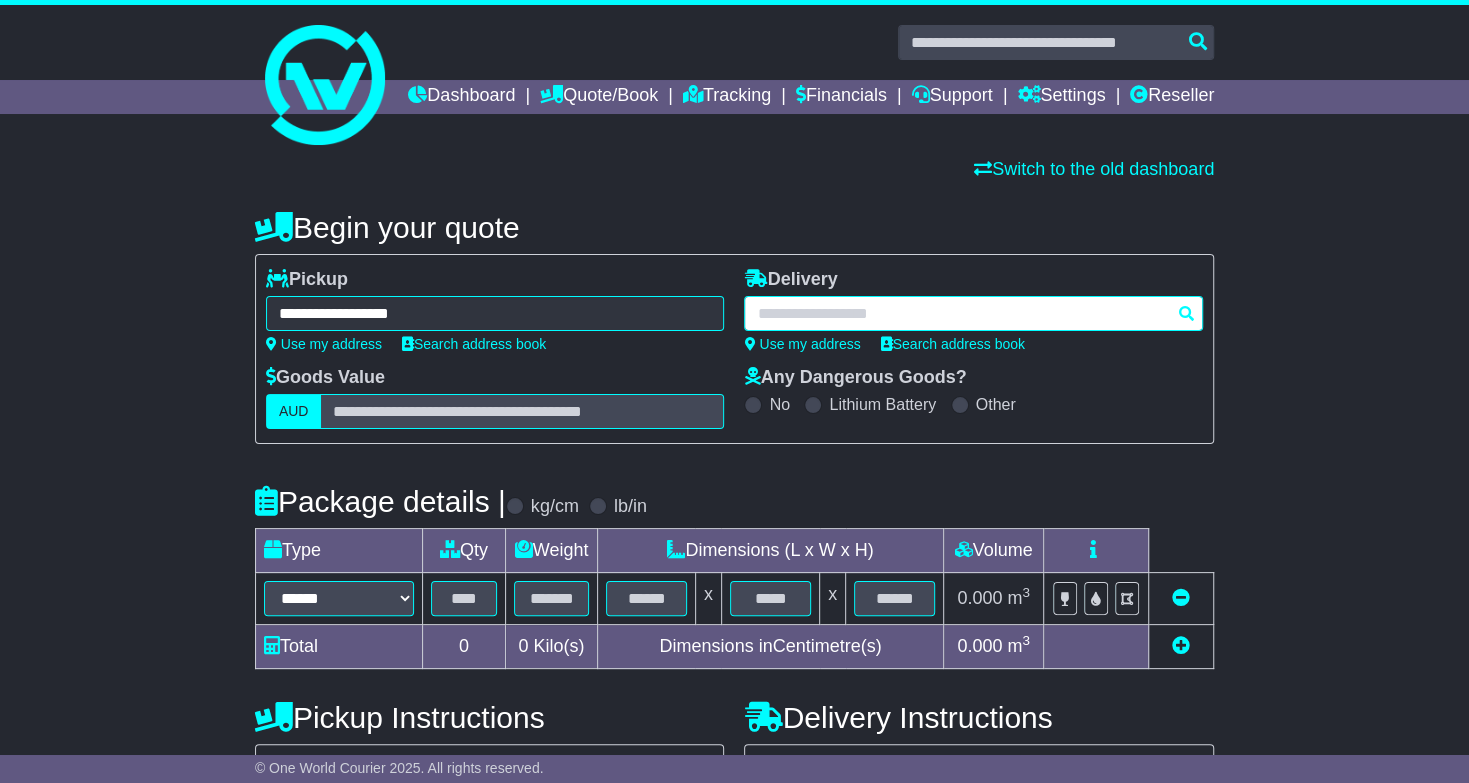 click at bounding box center (973, 313) 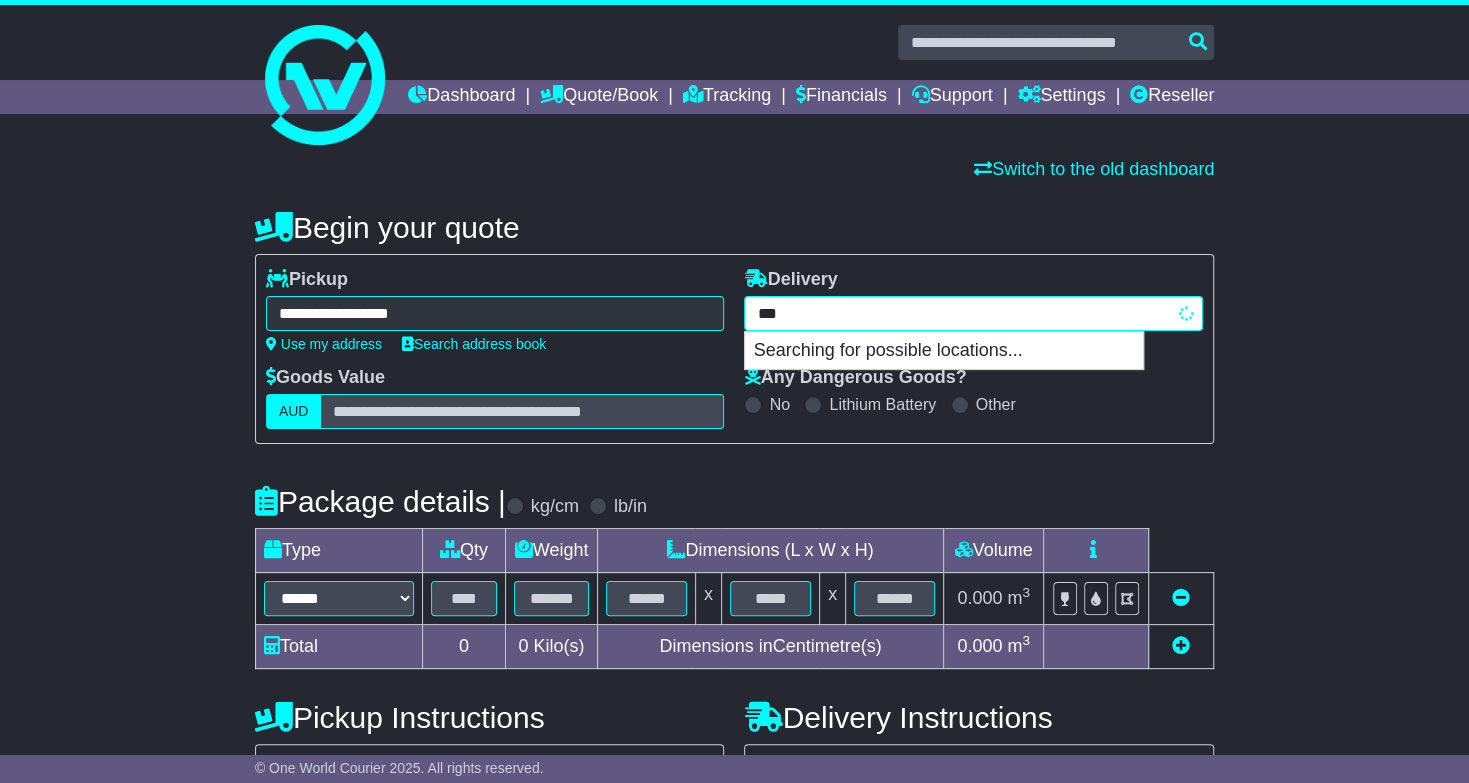 type on "****" 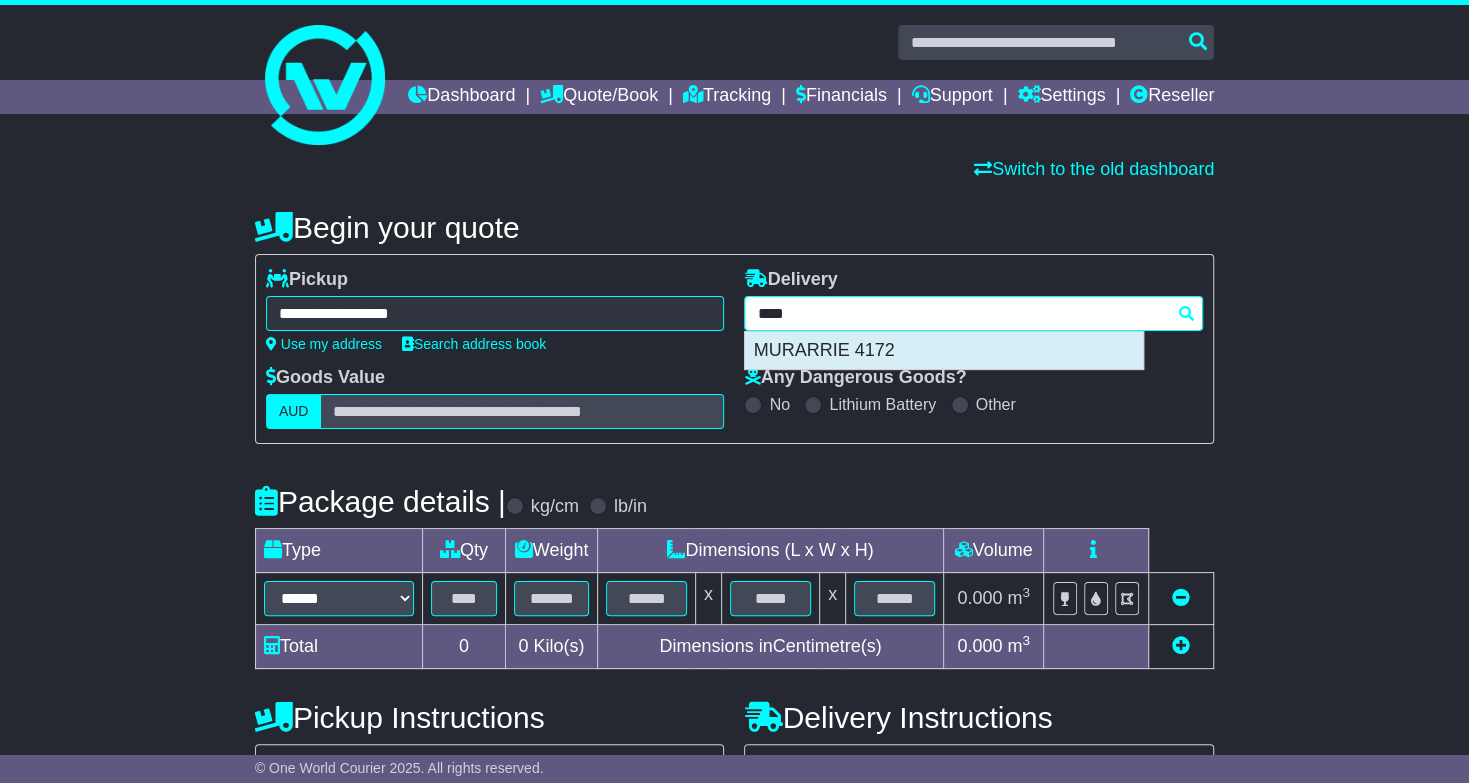 click on "MURARRIE 4172" at bounding box center (944, 351) 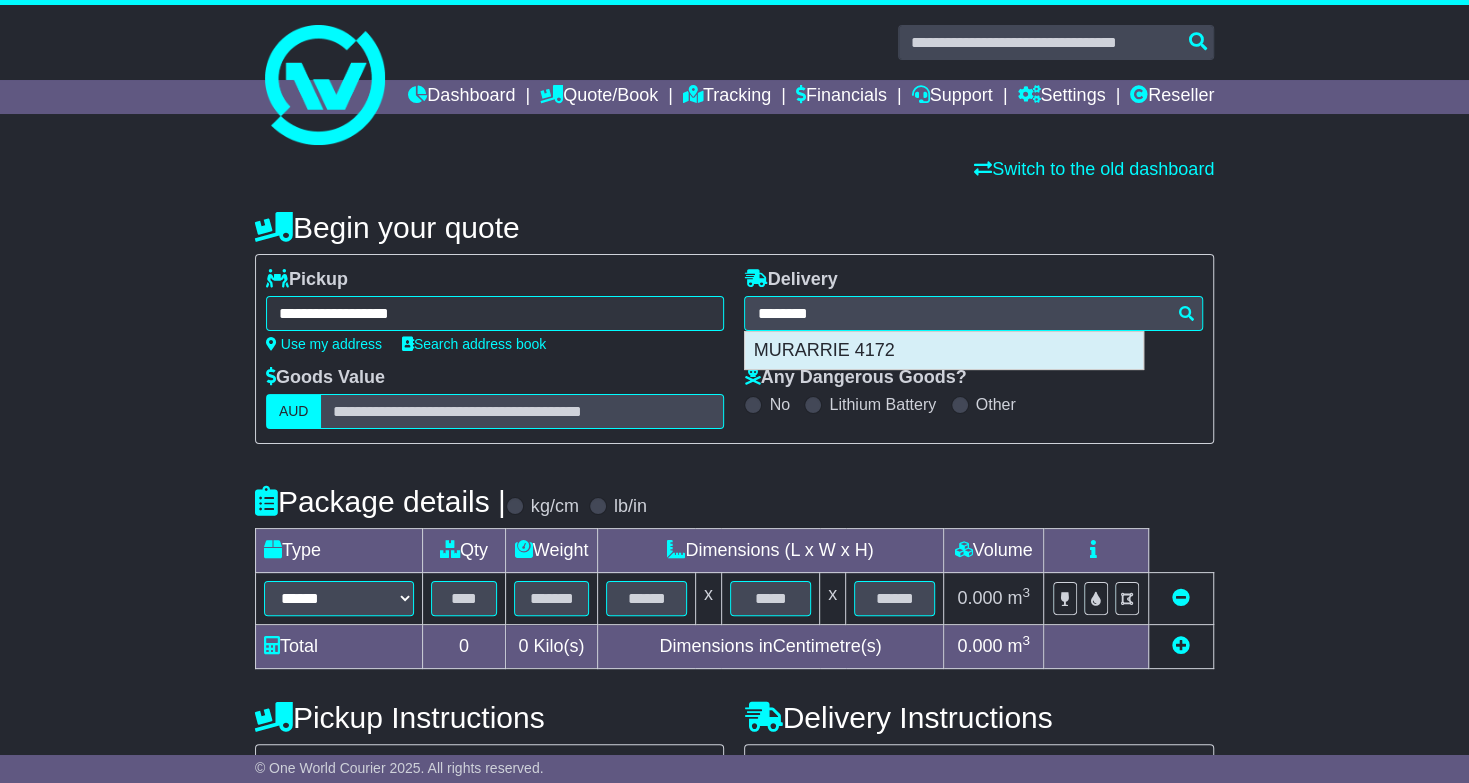 type on "**********" 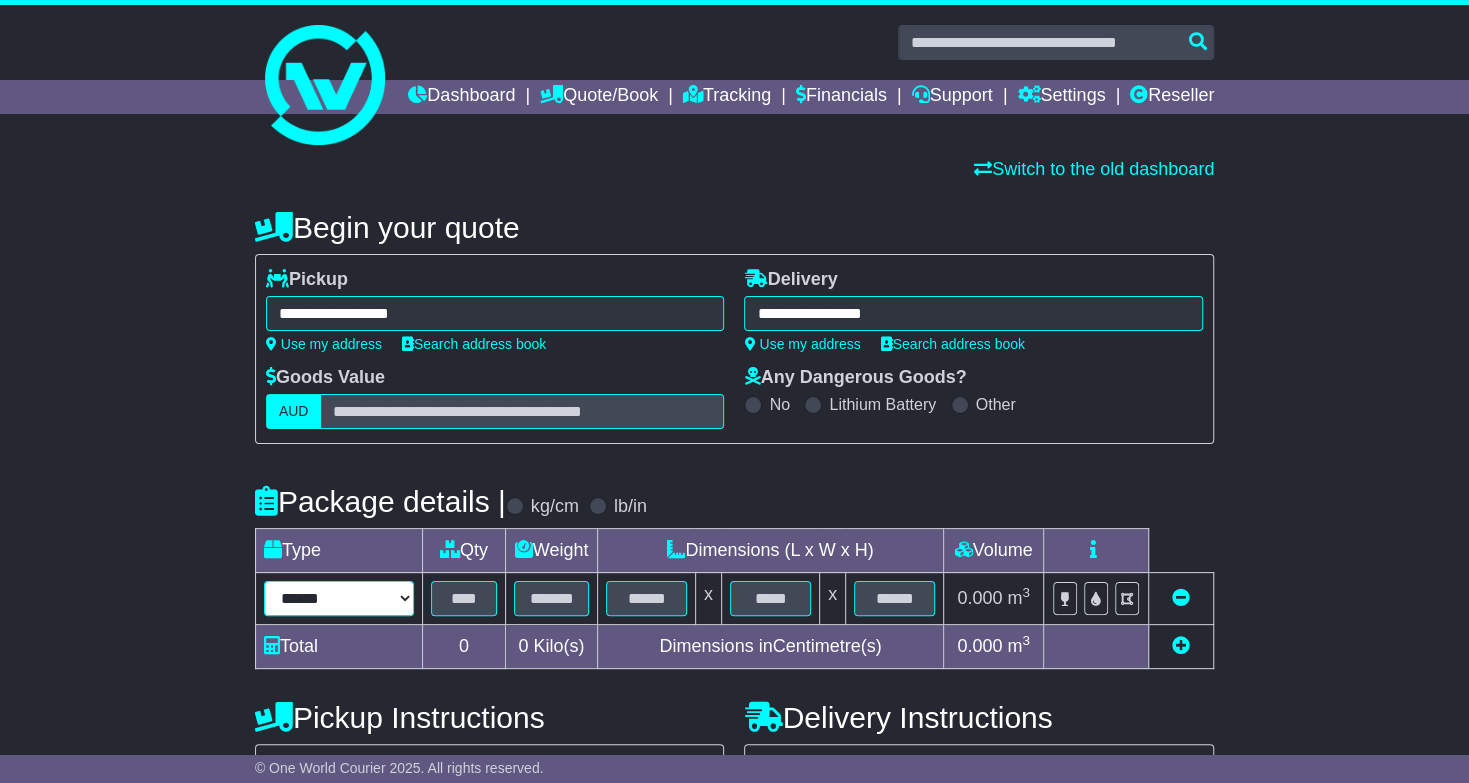 click on "****** ****** *** ****** ***** ******* *** ******** **** ****" at bounding box center (339, 598) 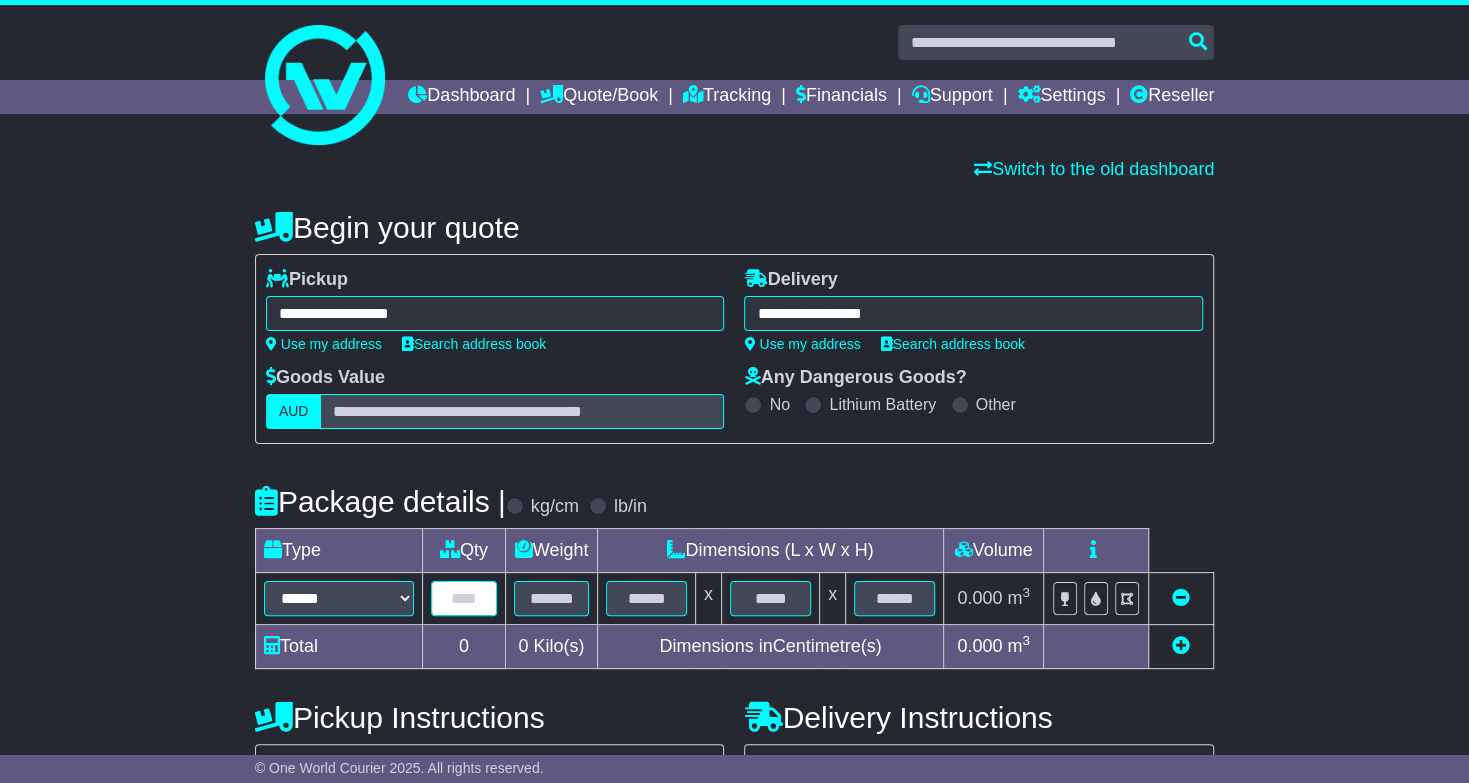 click at bounding box center (464, 598) 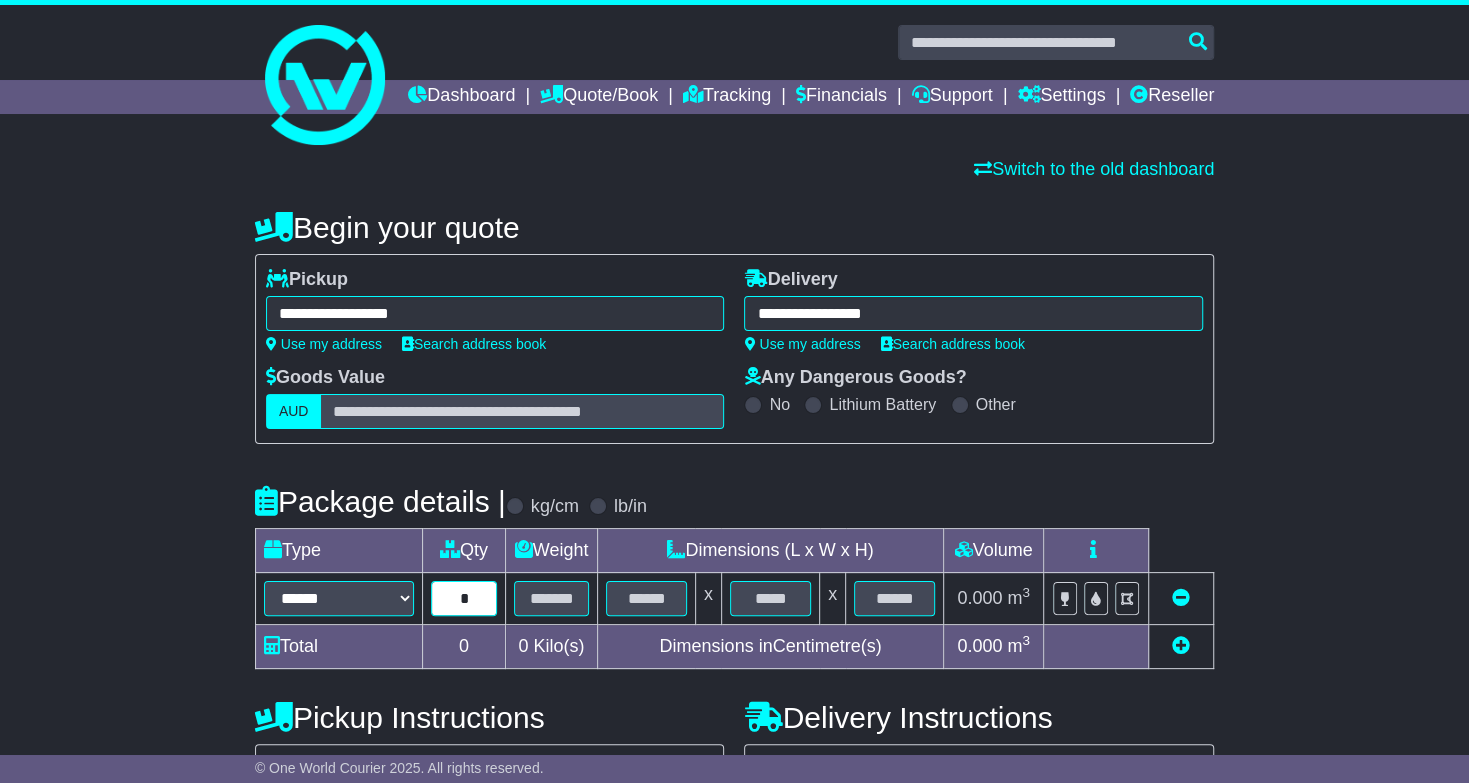 type on "*" 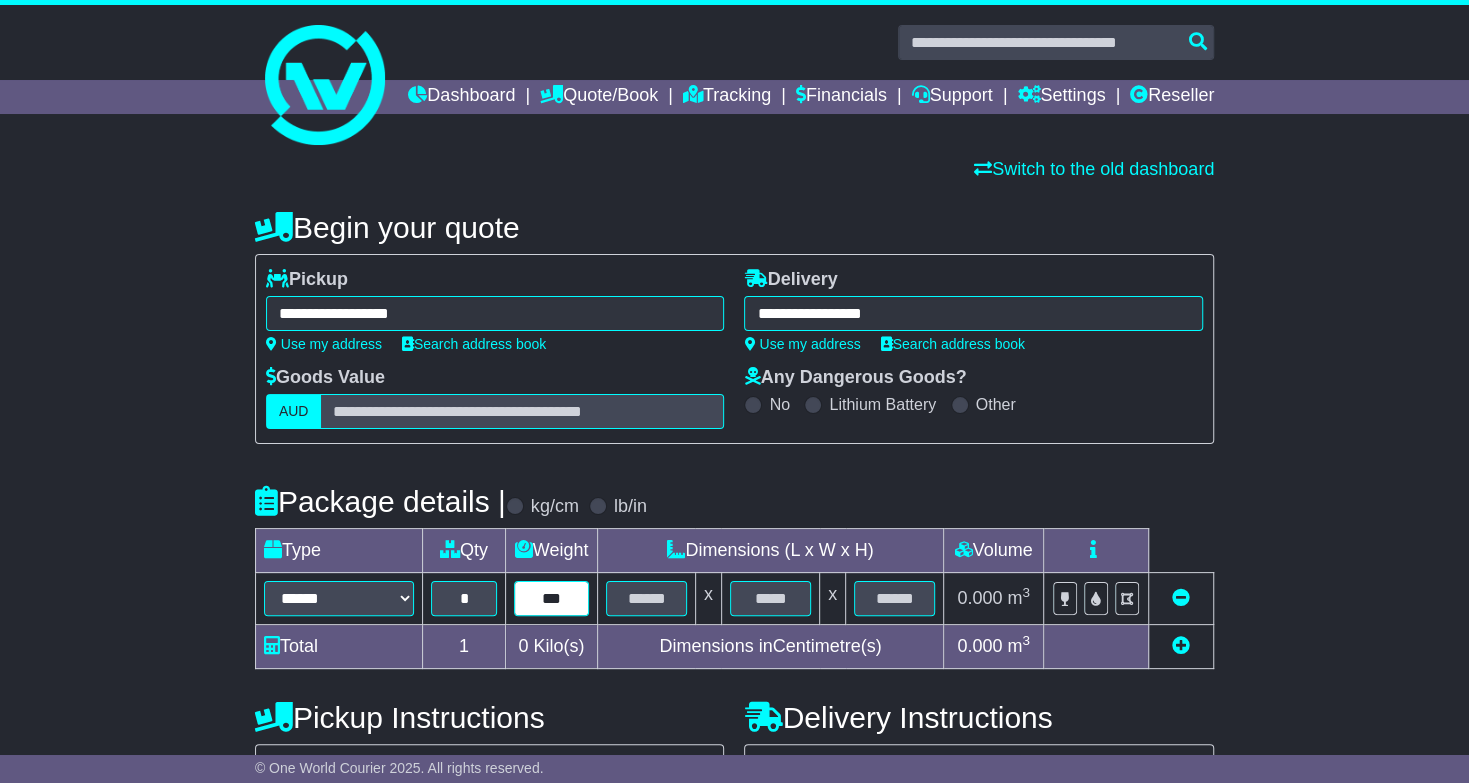 type on "***" 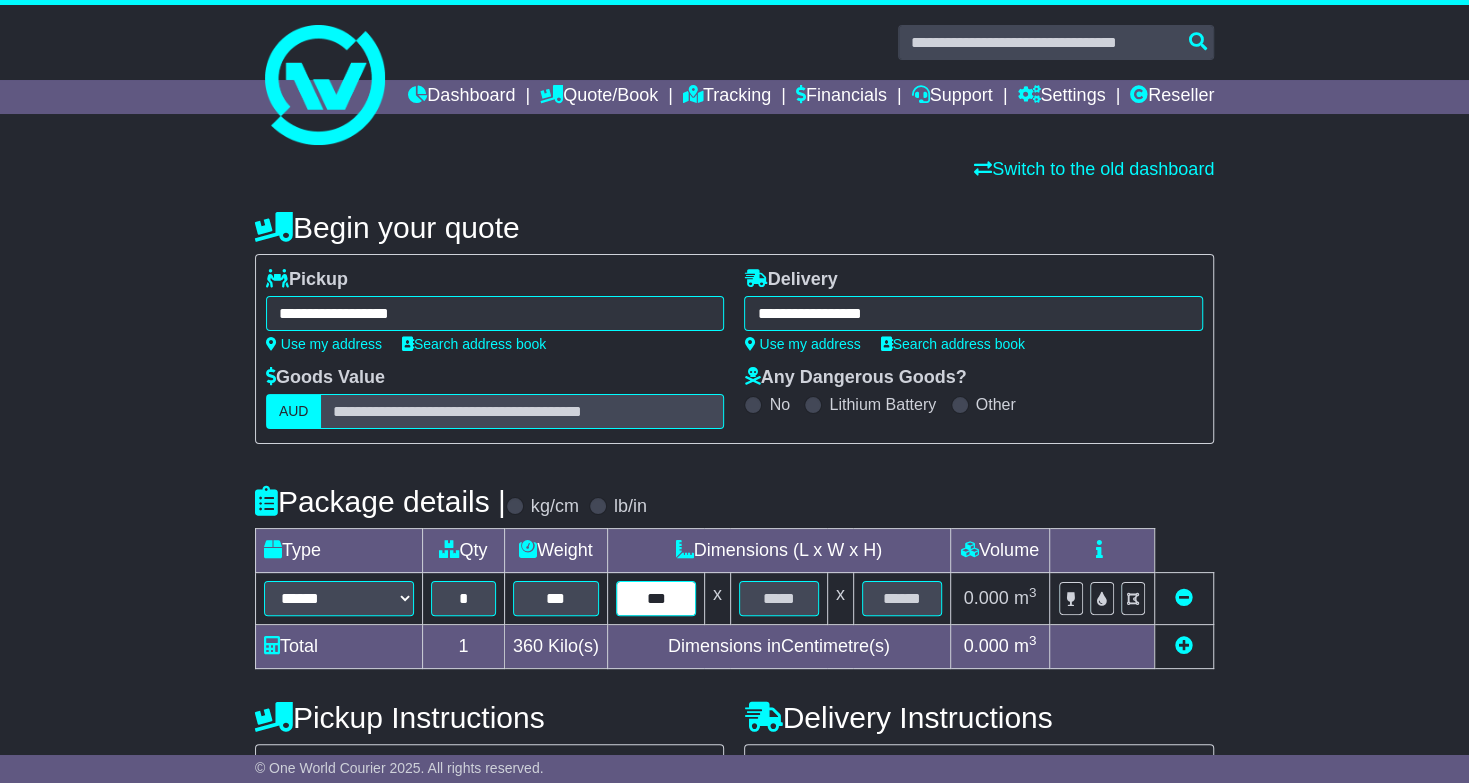 type on "***" 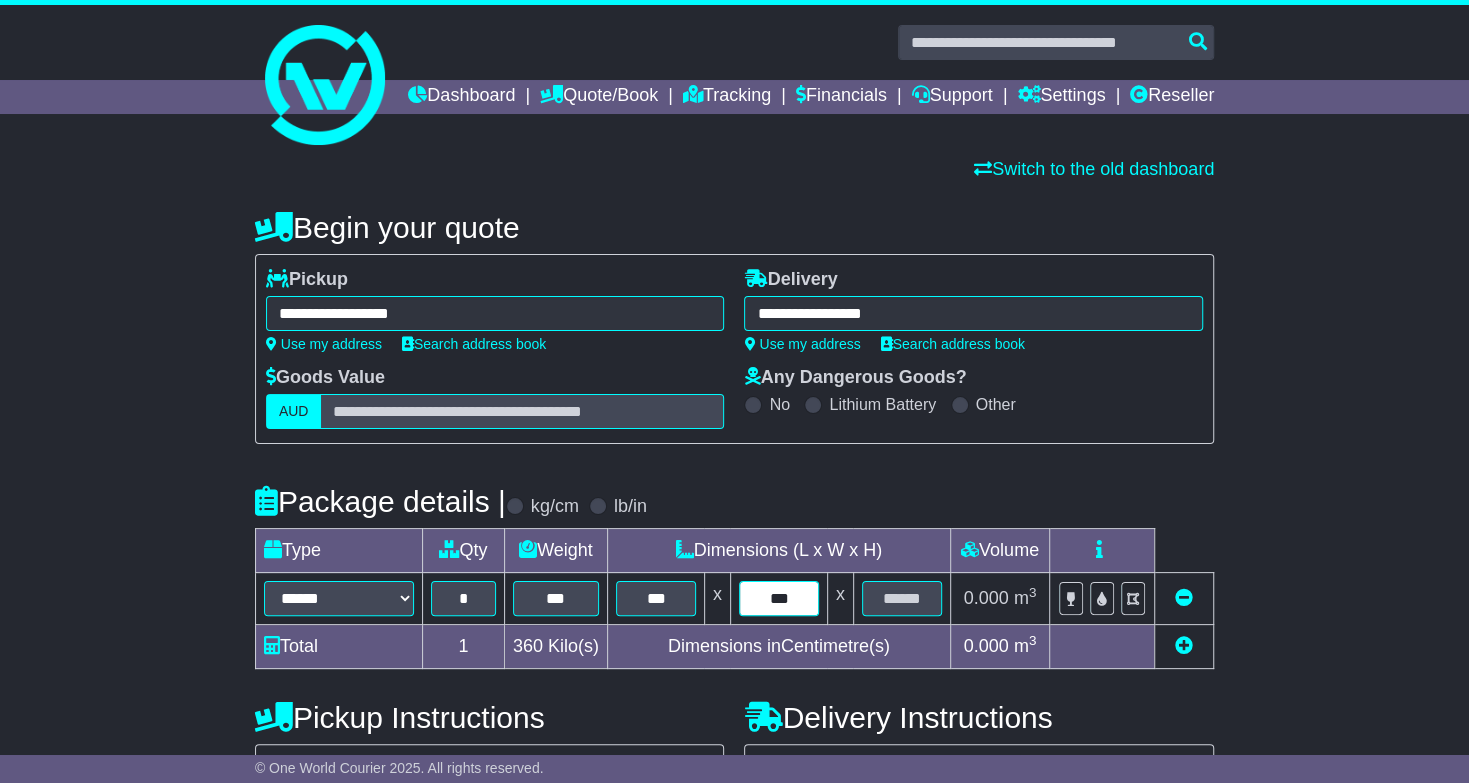 type on "***" 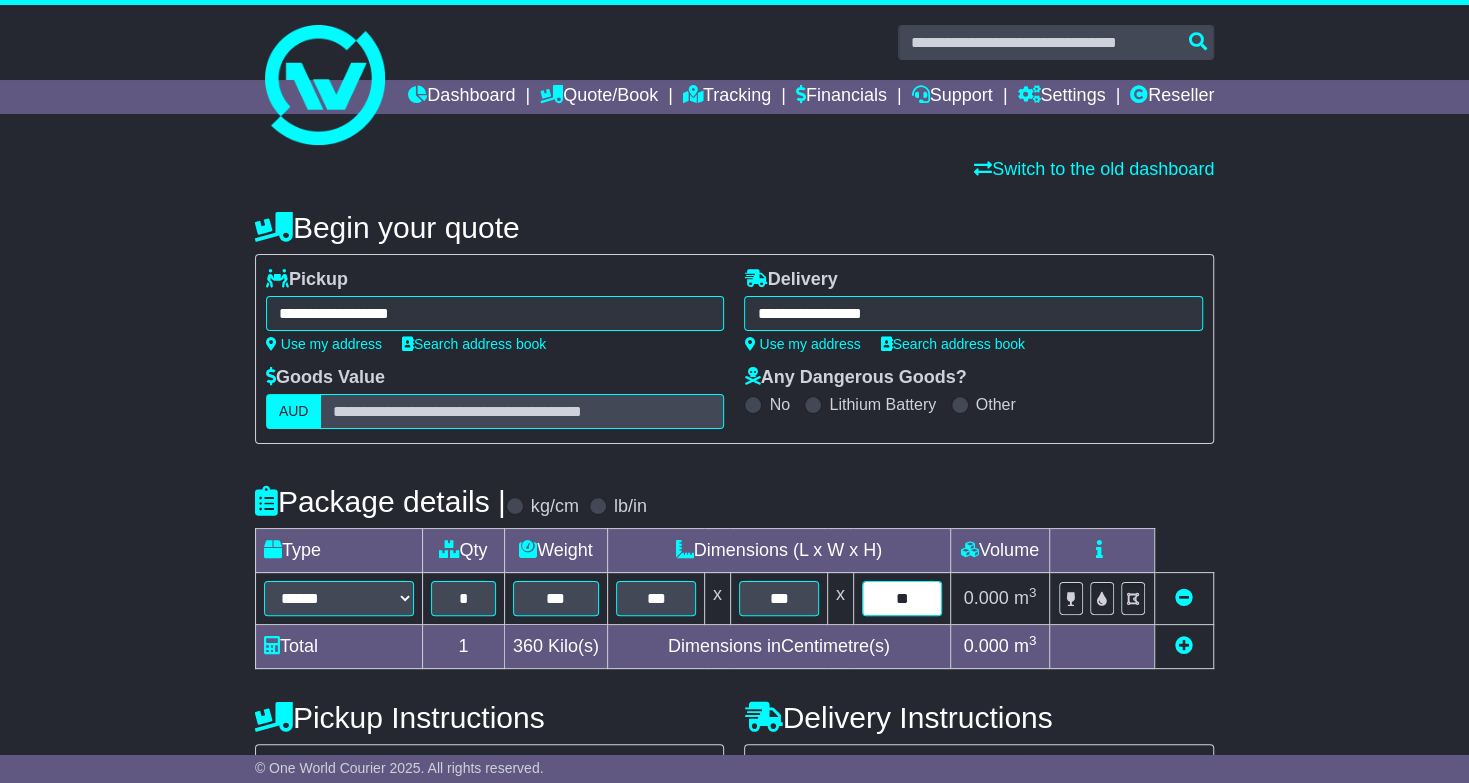 type on "**" 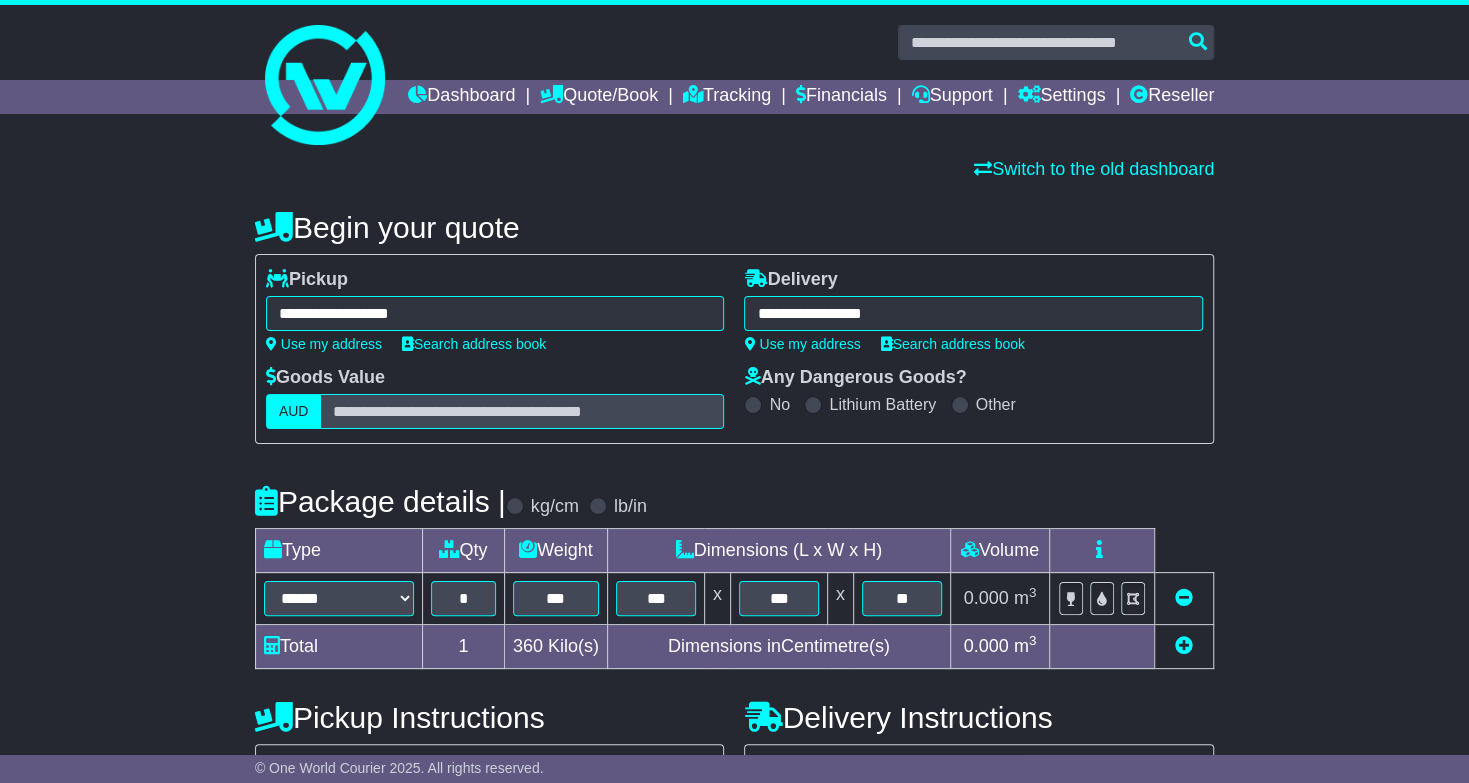 scroll, scrollTop: 482, scrollLeft: 0, axis: vertical 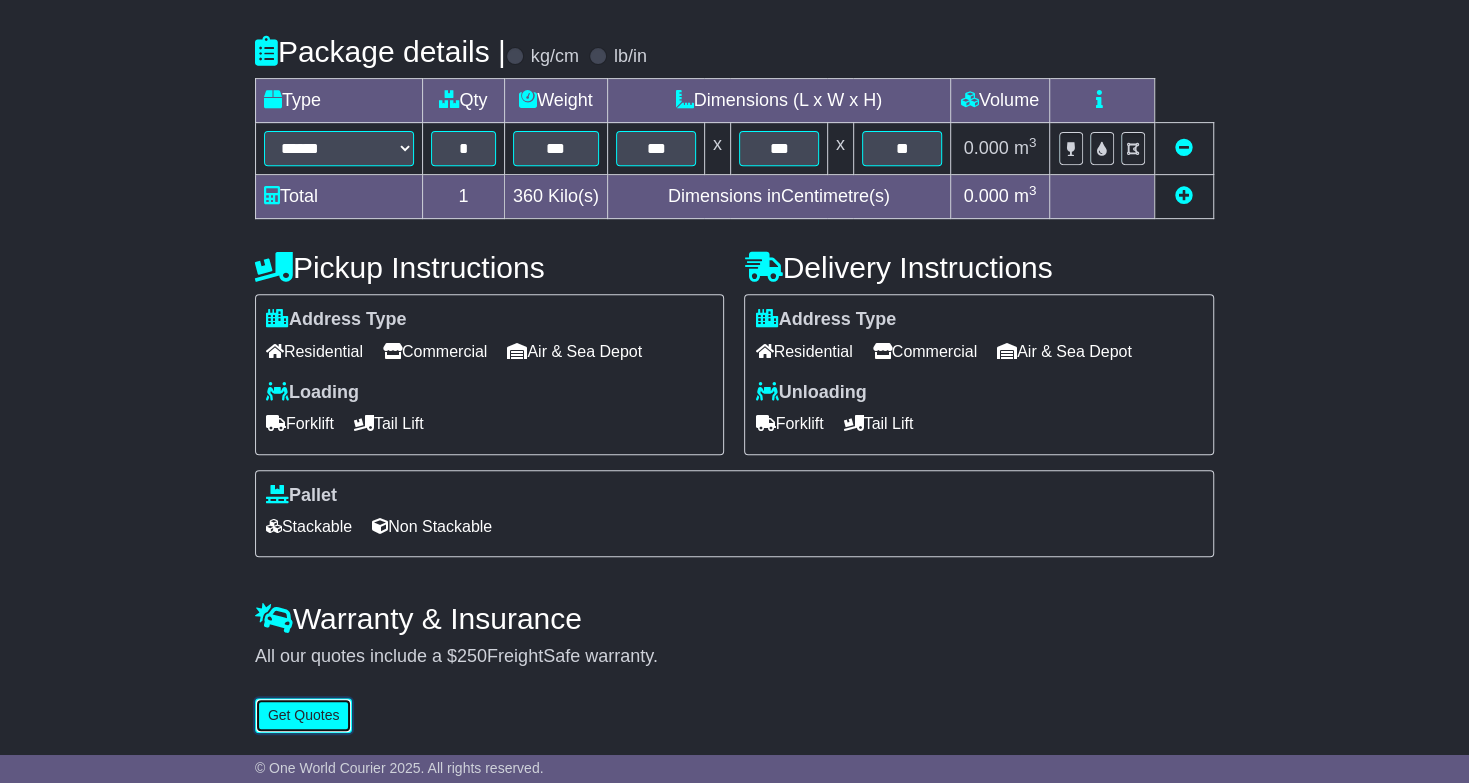 type 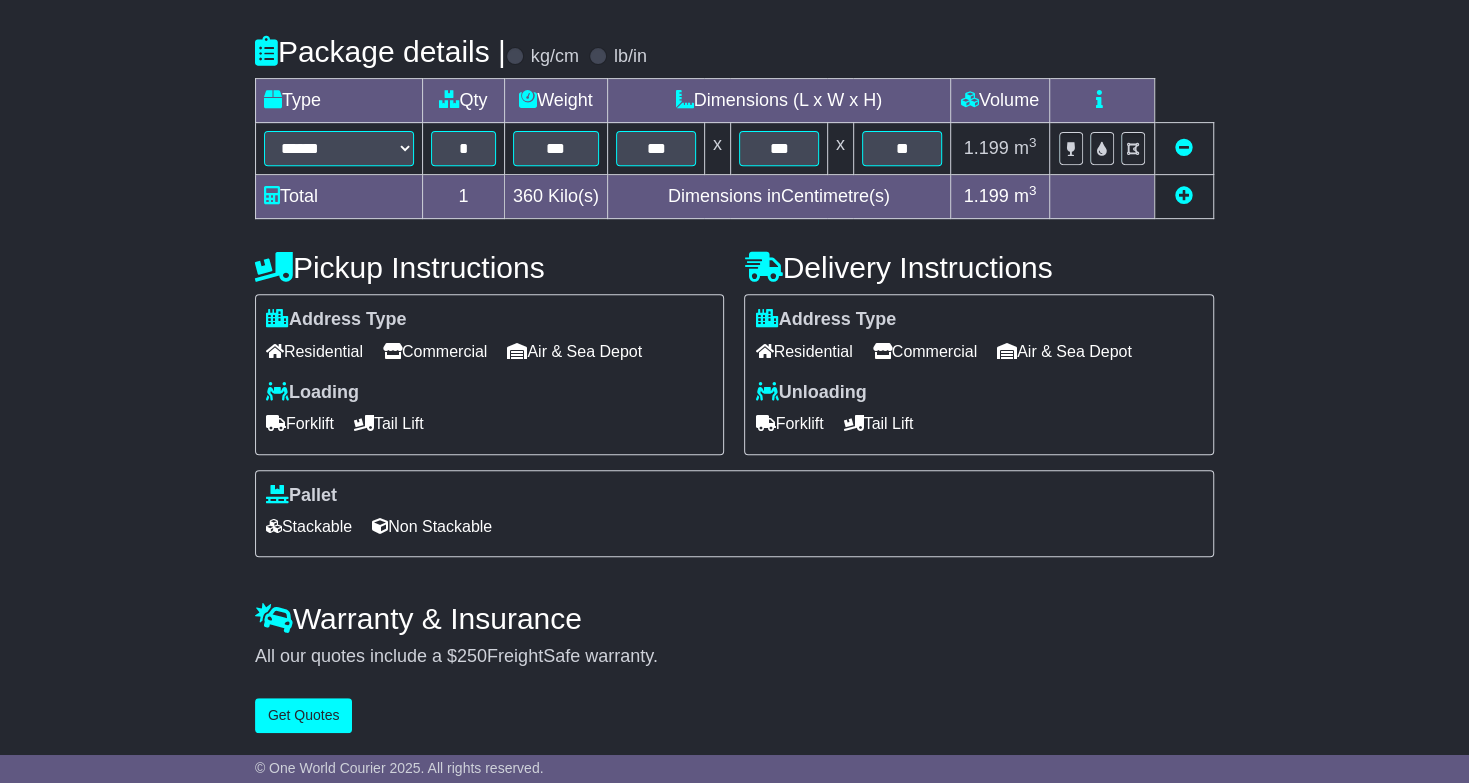click on "Commercial" at bounding box center [435, 351] 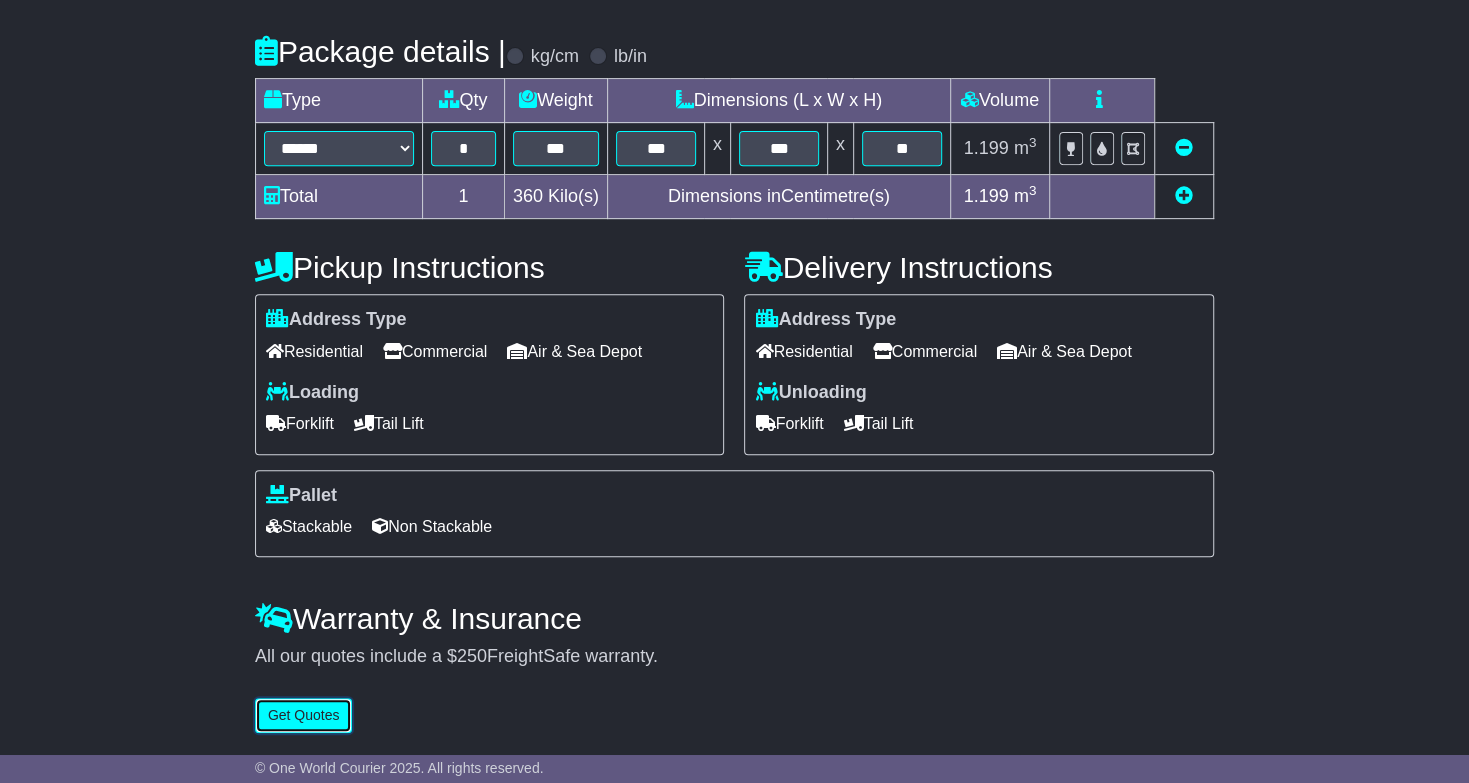 click on "Get Quotes" at bounding box center (304, 715) 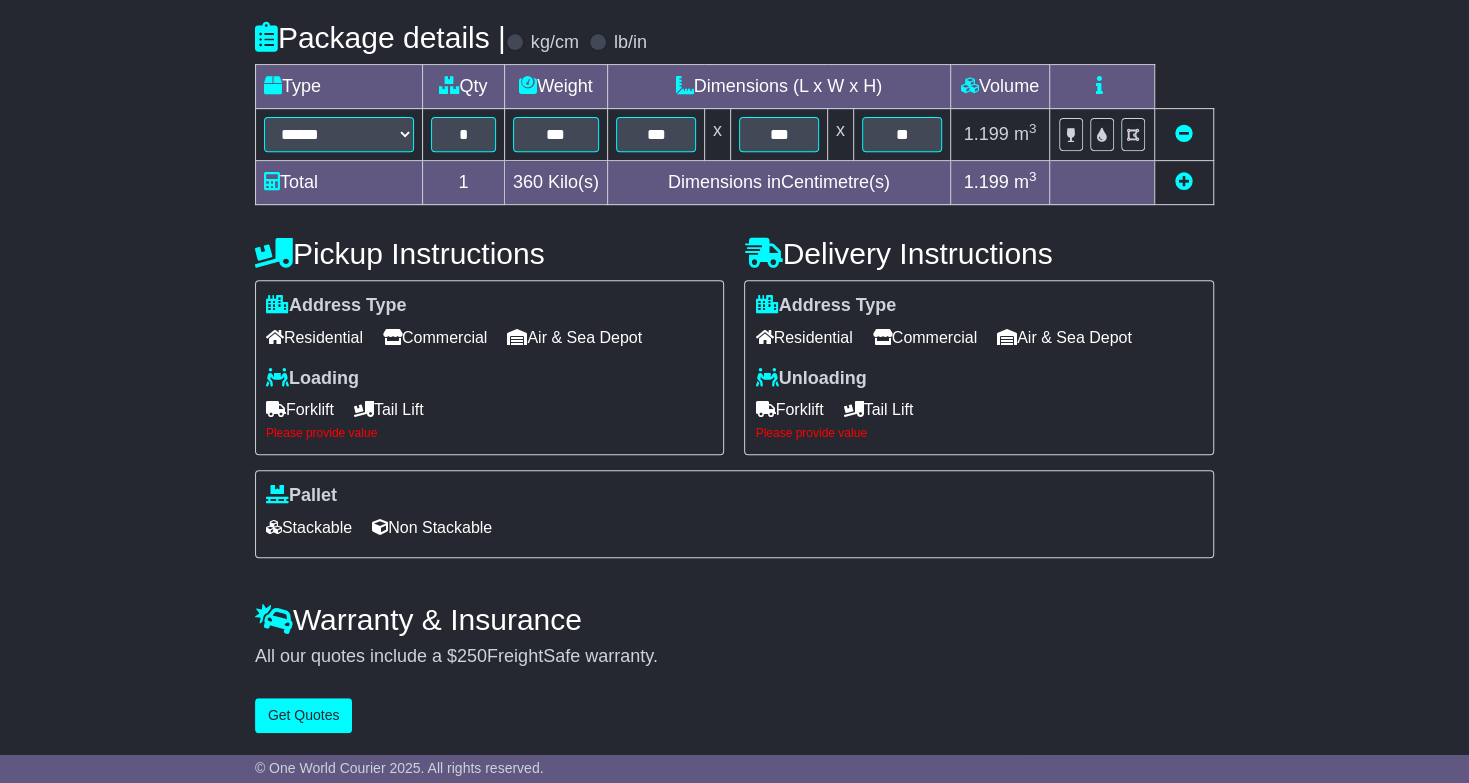 click on "Forklift" at bounding box center [300, 409] 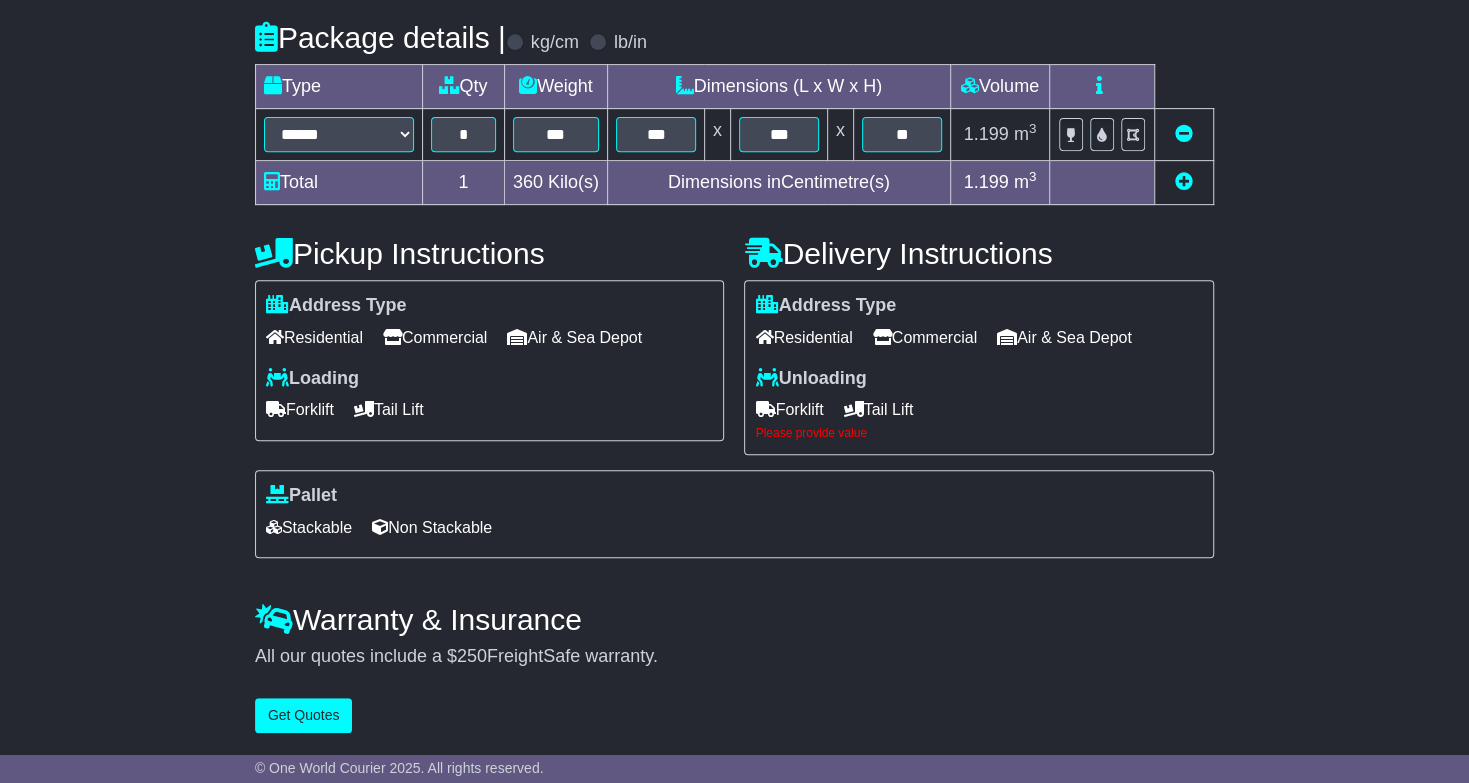 click on "Forklift" at bounding box center [789, 409] 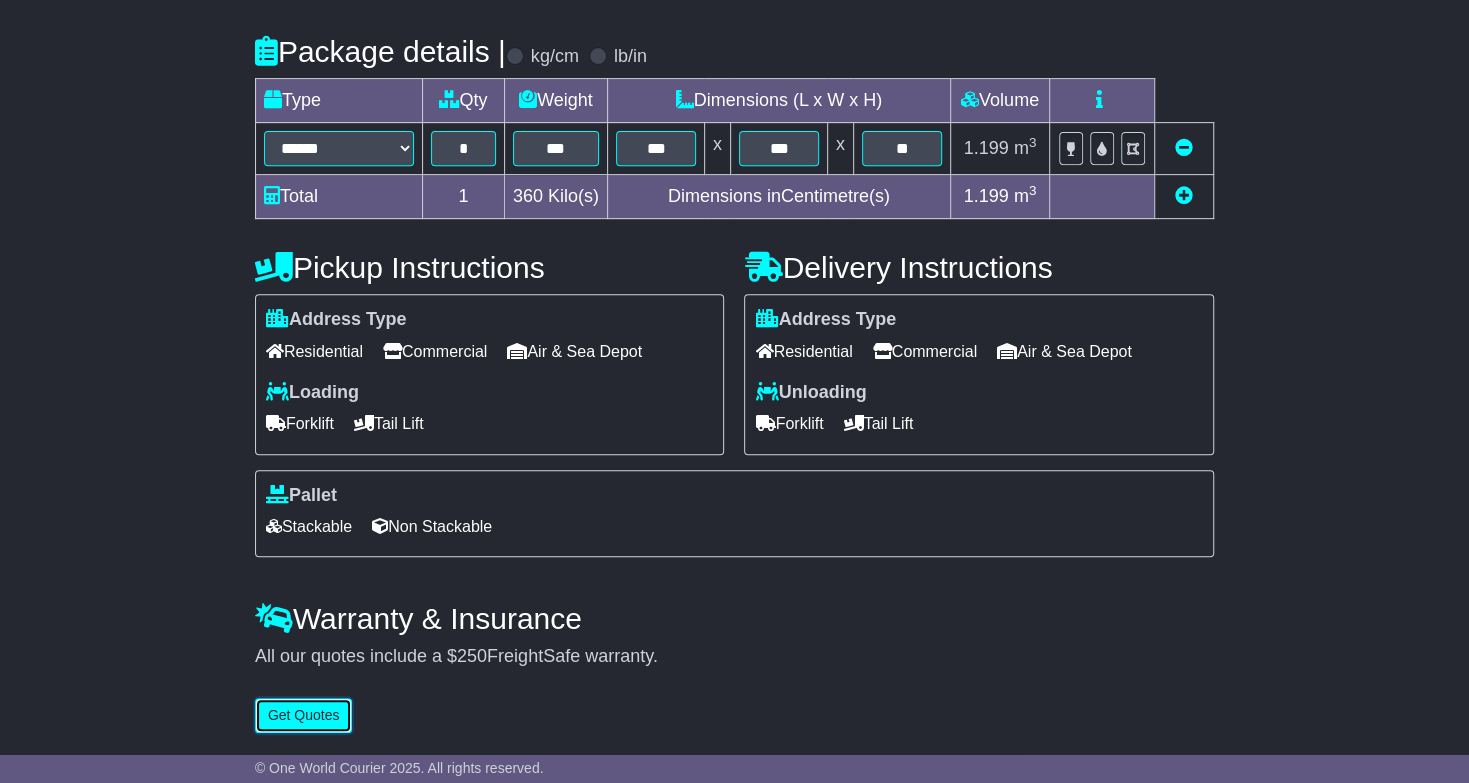 click on "Get Quotes" at bounding box center (304, 715) 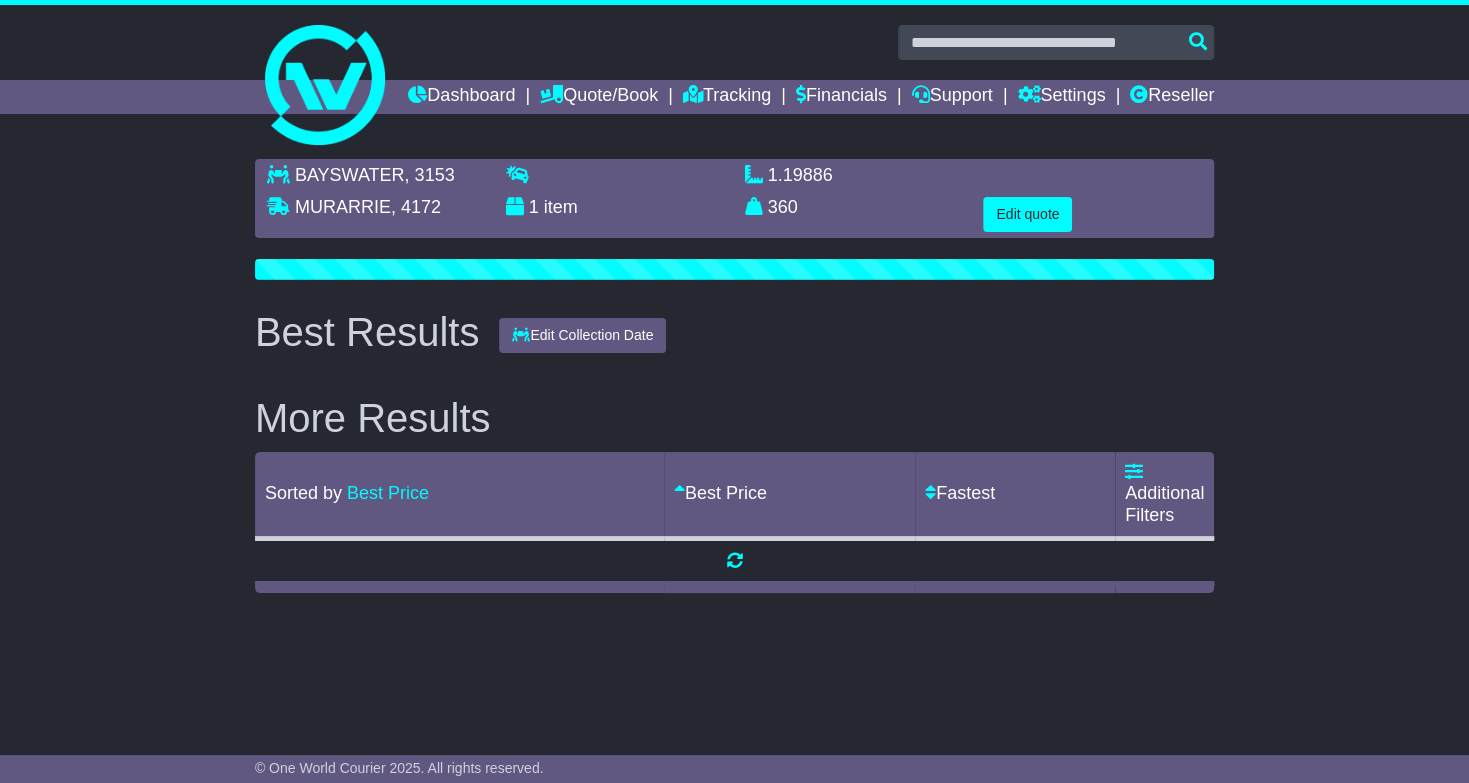 scroll, scrollTop: 0, scrollLeft: 0, axis: both 